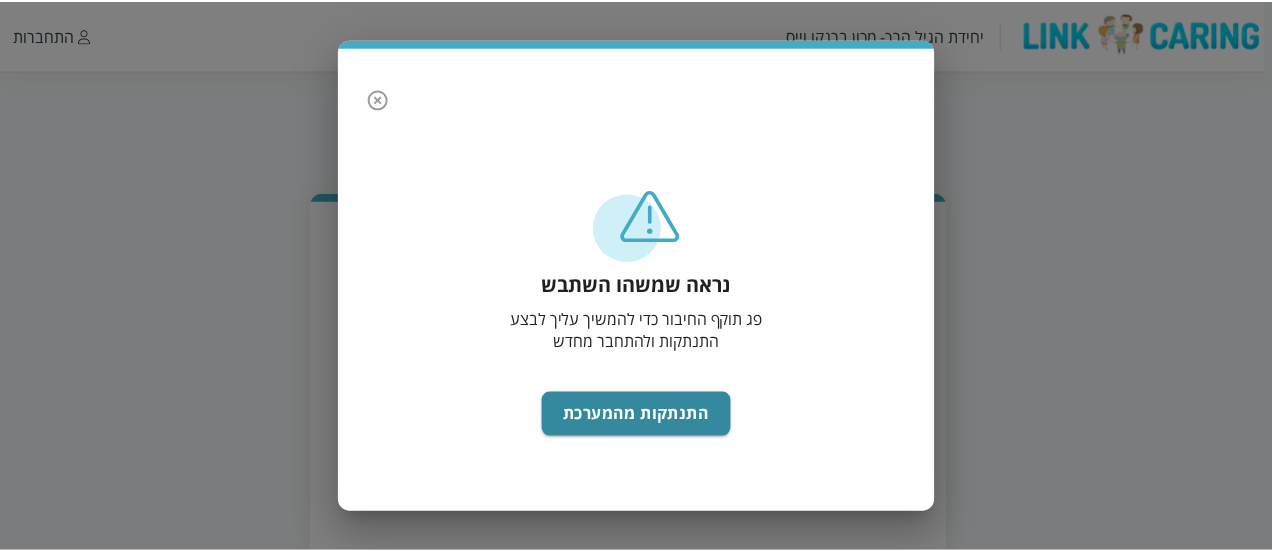 scroll, scrollTop: 0, scrollLeft: 0, axis: both 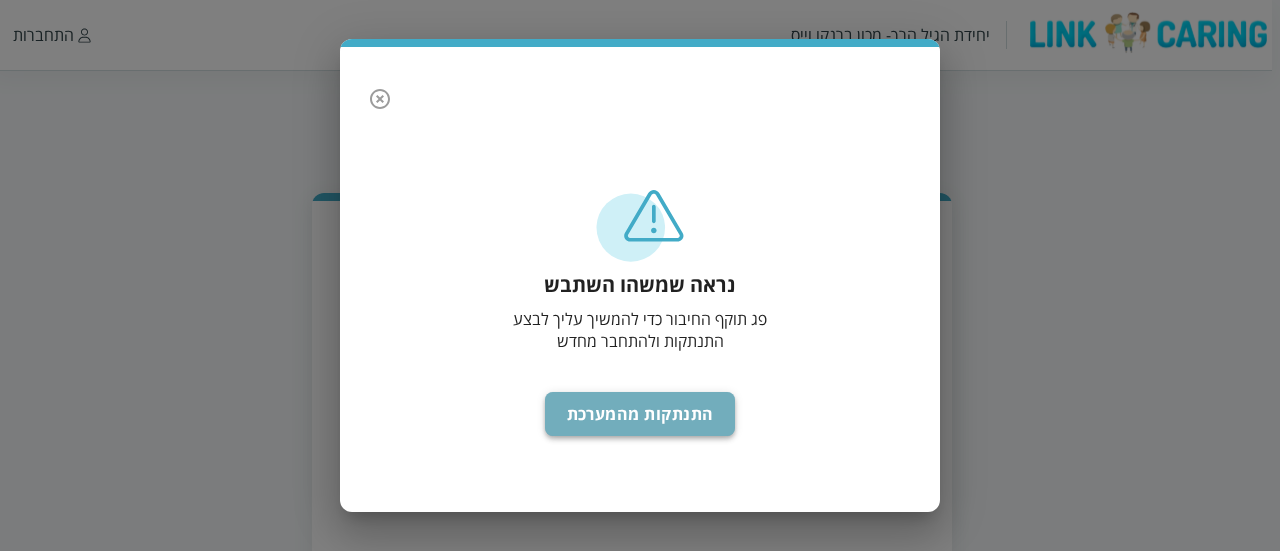click on "התנתקות מהמערכת" at bounding box center [640, 414] 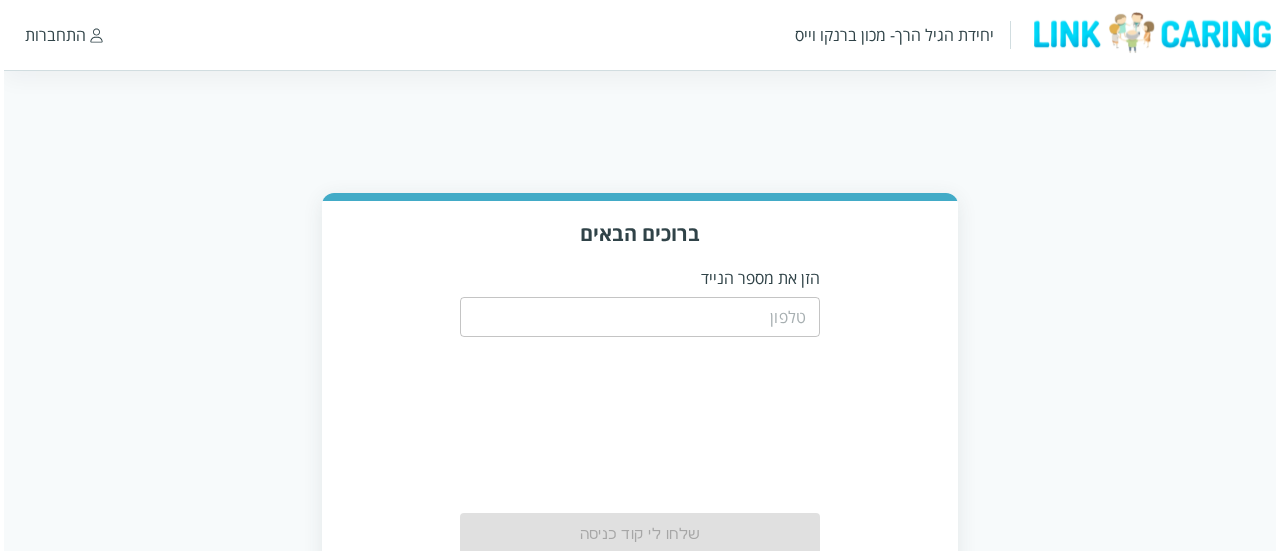 scroll, scrollTop: 0, scrollLeft: 0, axis: both 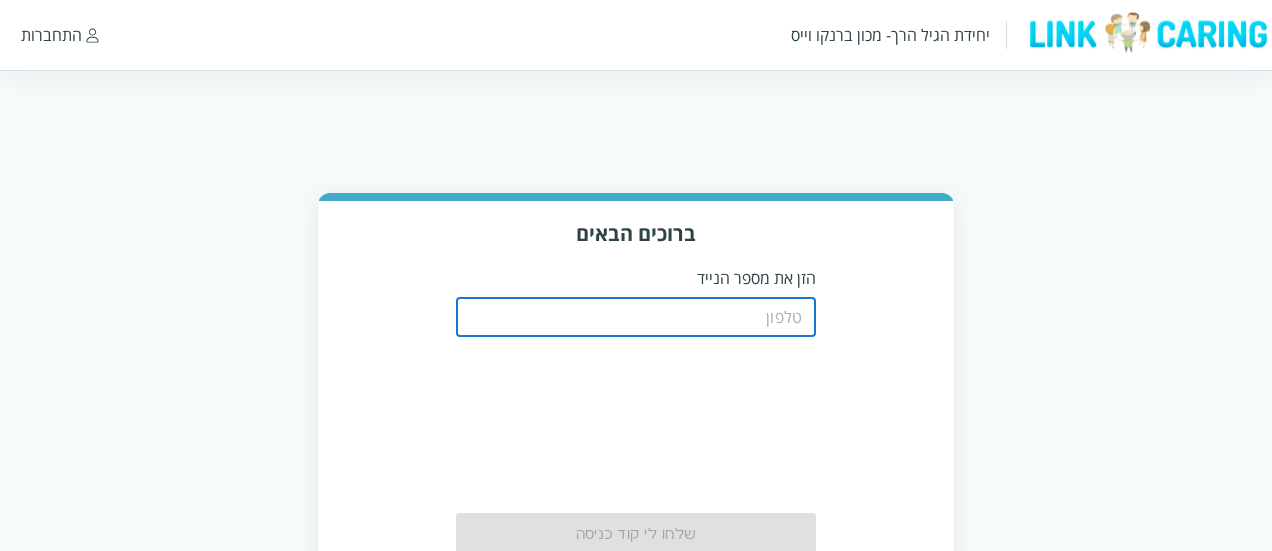 click at bounding box center [636, 317] 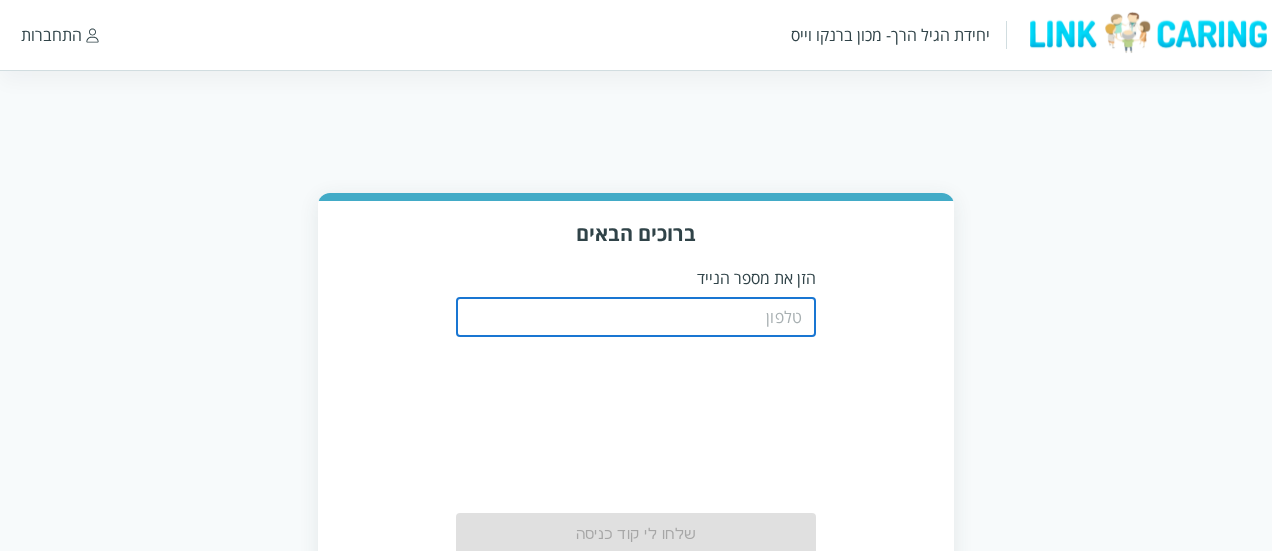 type on "0508805134" 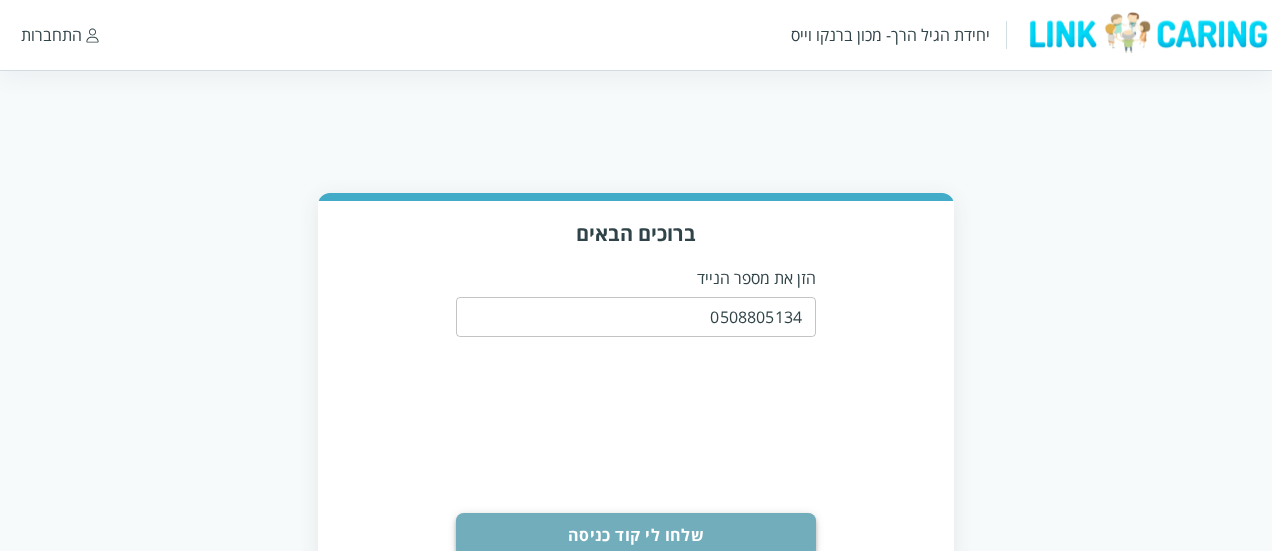 click on "שלחו לי קוד כניסה" at bounding box center [636, 535] 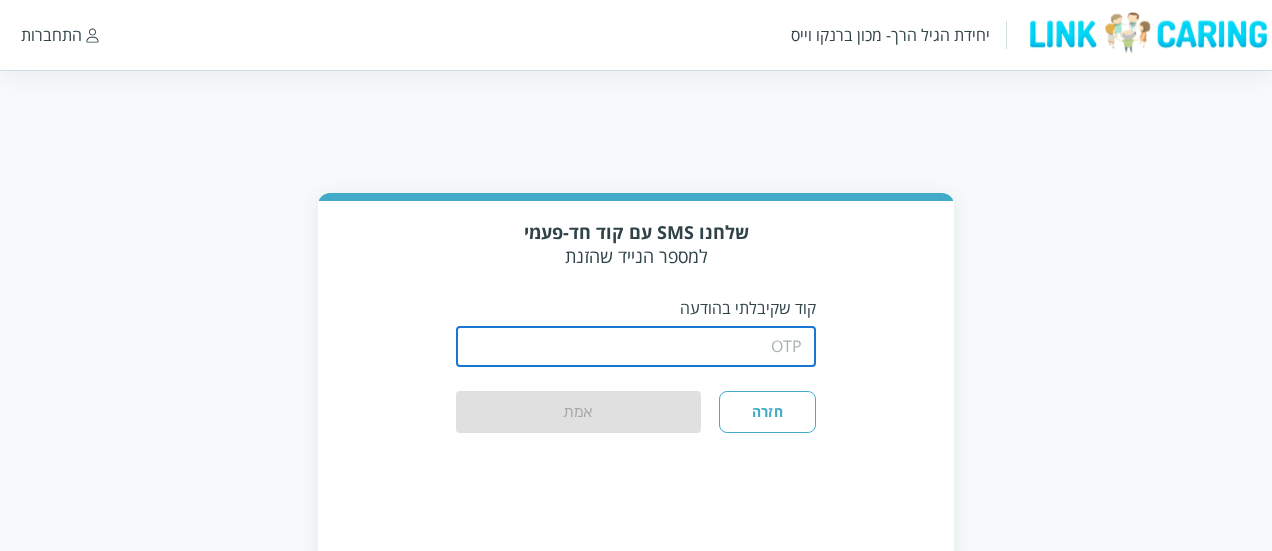 click at bounding box center [636, 347] 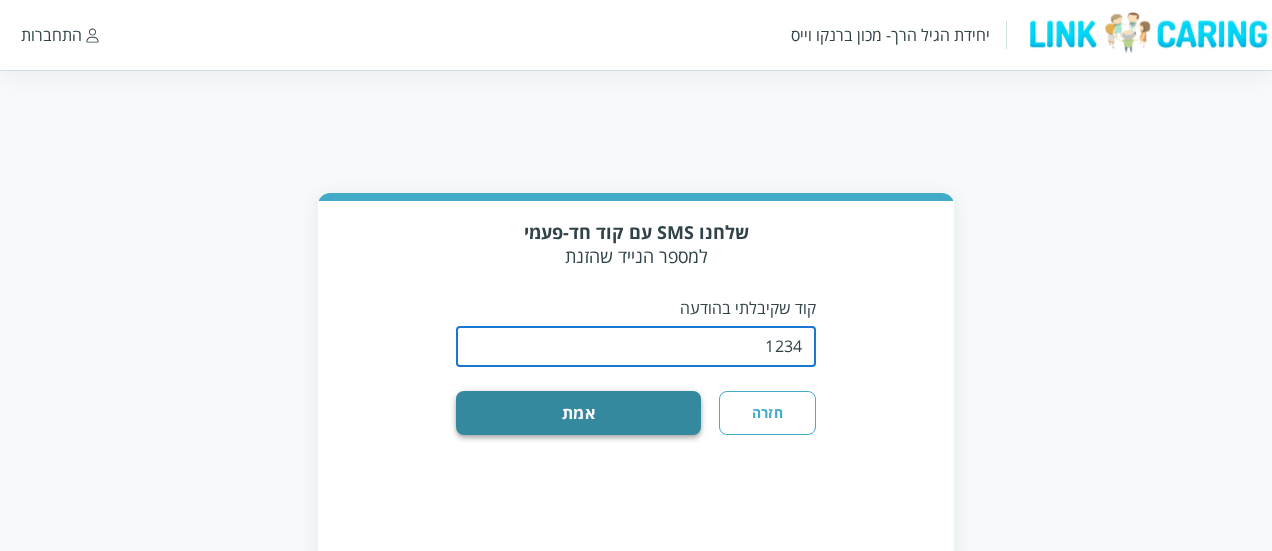 type on "1234" 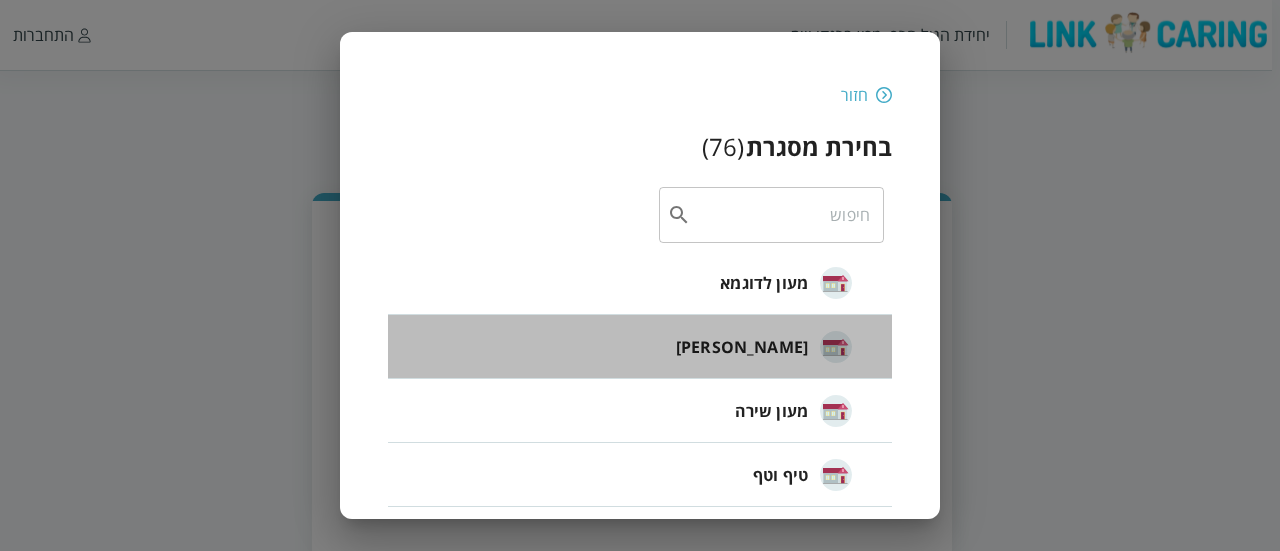 click on "חיה חבד" at bounding box center [764, 347] 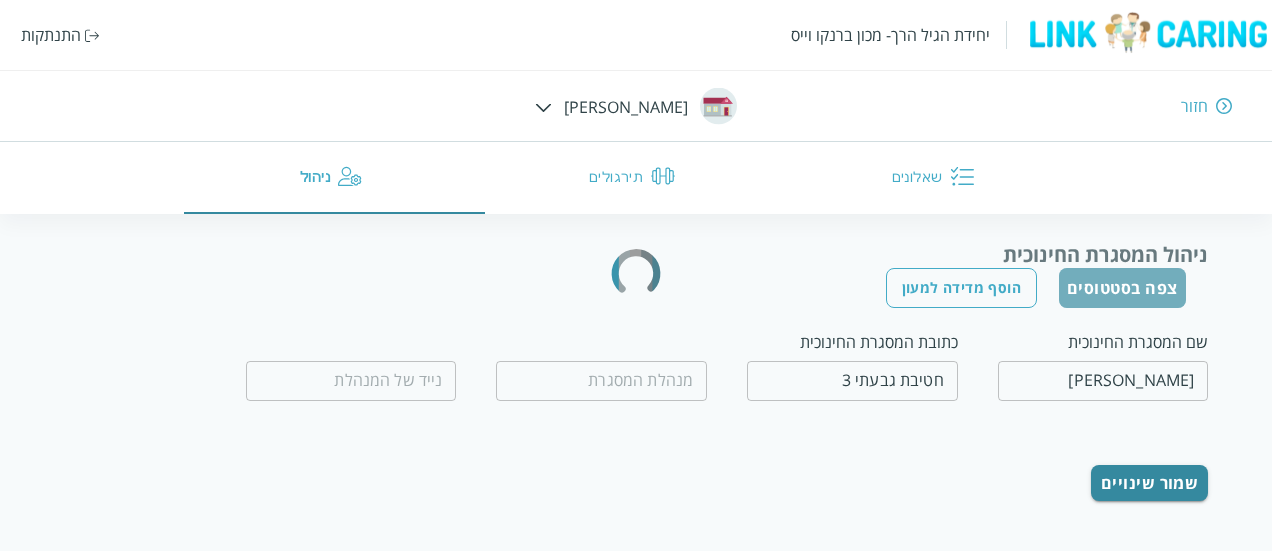 click on "צפה בסטטוסים" at bounding box center [1122, 288] 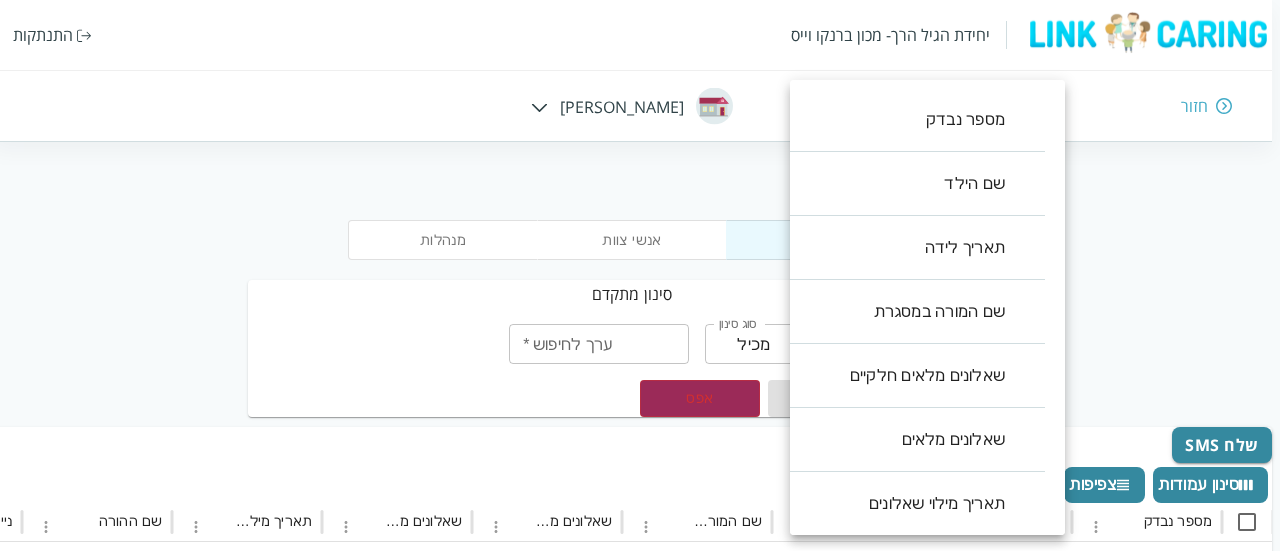 click on "יחידת הגיל הרך- מכון ברנקו וייס התנתקות חזור חיה חבד מנהלות אנשי צוות ילדים סינון מתקדם בחר שדה ​ בחר שדה סוג סינון מכיל contains סוג סינון ערך לחיפוש   * ערך לחיפוש   * הוסף סינון החל סינונים אפס שלח SMS   סינון עמודות  צפיפות ייצוא מספר נבדק שם הילד תאריך לידה שם המורה במסגרת שאלונים מלאים חלקיים שאלונים מלאים תאריך מילוי שאלונים שם ההורה נייד אימייל ההורה ParentChildQstFull שאלונים אישיים מלאים שאלונים מלאים חלקיים תאריך מילוי שאלונים GiftCard שם הכיתה שם המסגרת 104109 לני בדדה    2022-07-19T00:00:00 זוהר מדמון V 30-06-2025 סוזי 0548327137 V V 2025-02-12T08:28:48.463 V בוגרים אקליפטוס 104102 אוריאן דוידוב    V 30-06-2025" at bounding box center (636, 664) 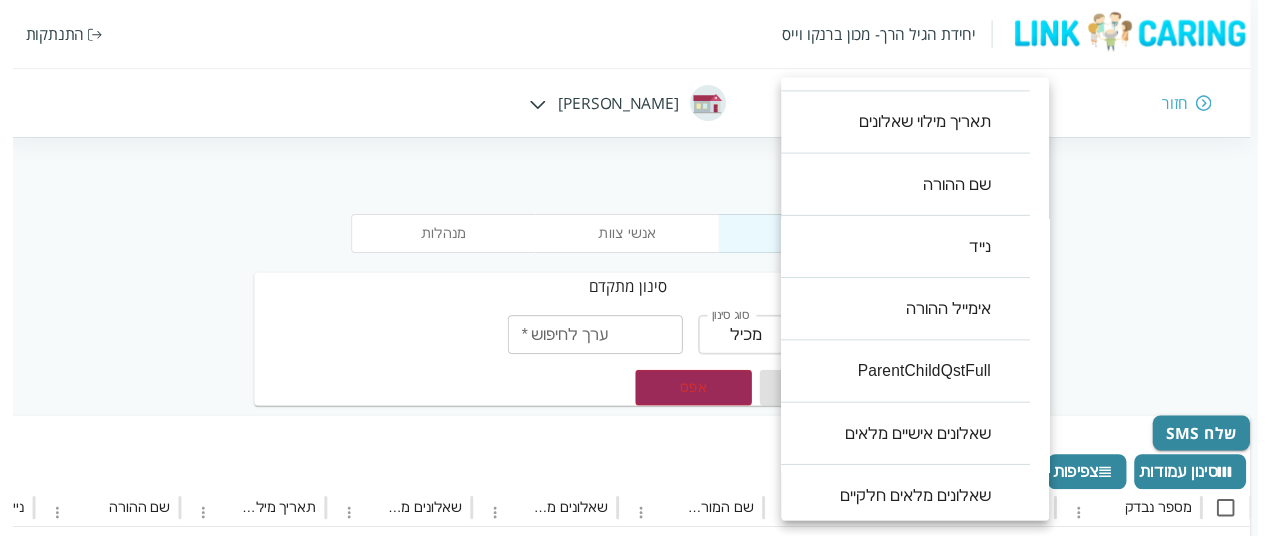 scroll, scrollTop: 376, scrollLeft: 0, axis: vertical 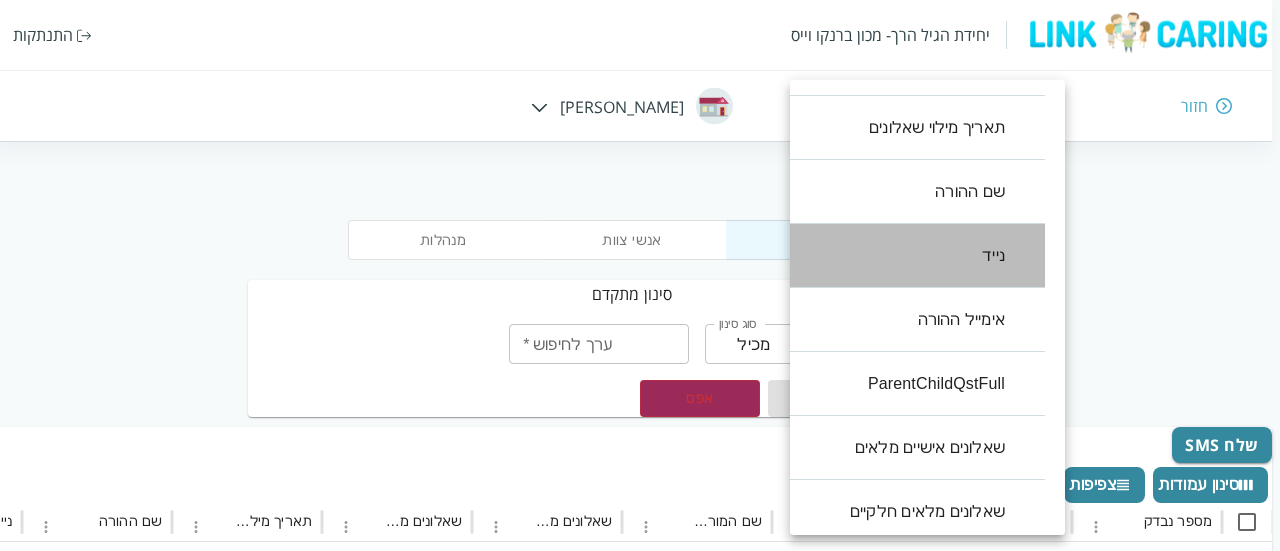 click on "נייד" at bounding box center [907, 256] 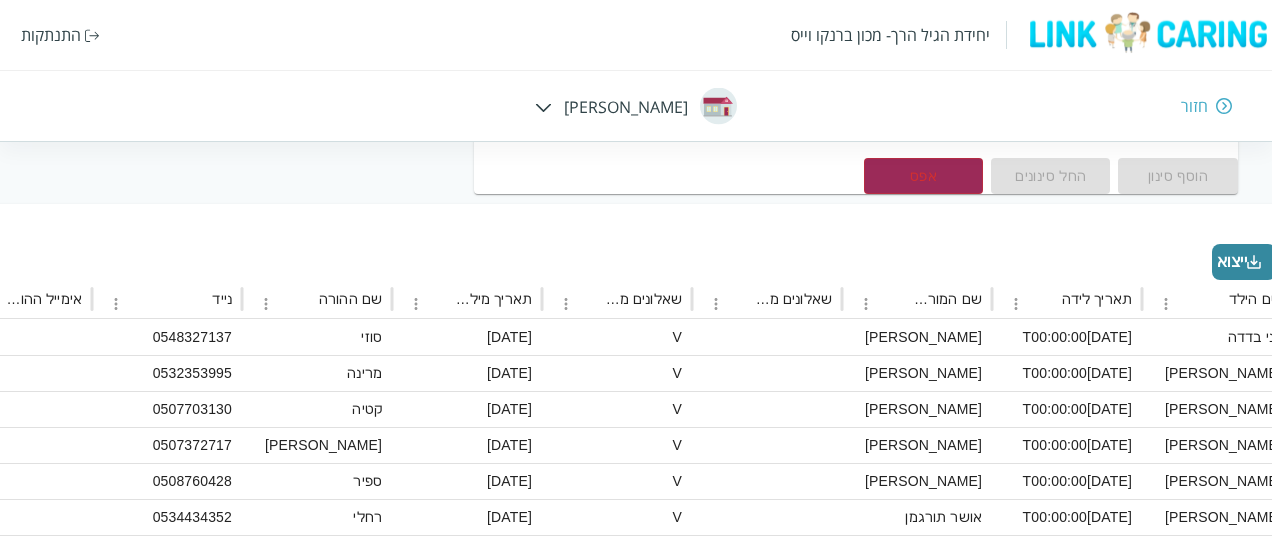 scroll, scrollTop: 0, scrollLeft: -216, axis: horizontal 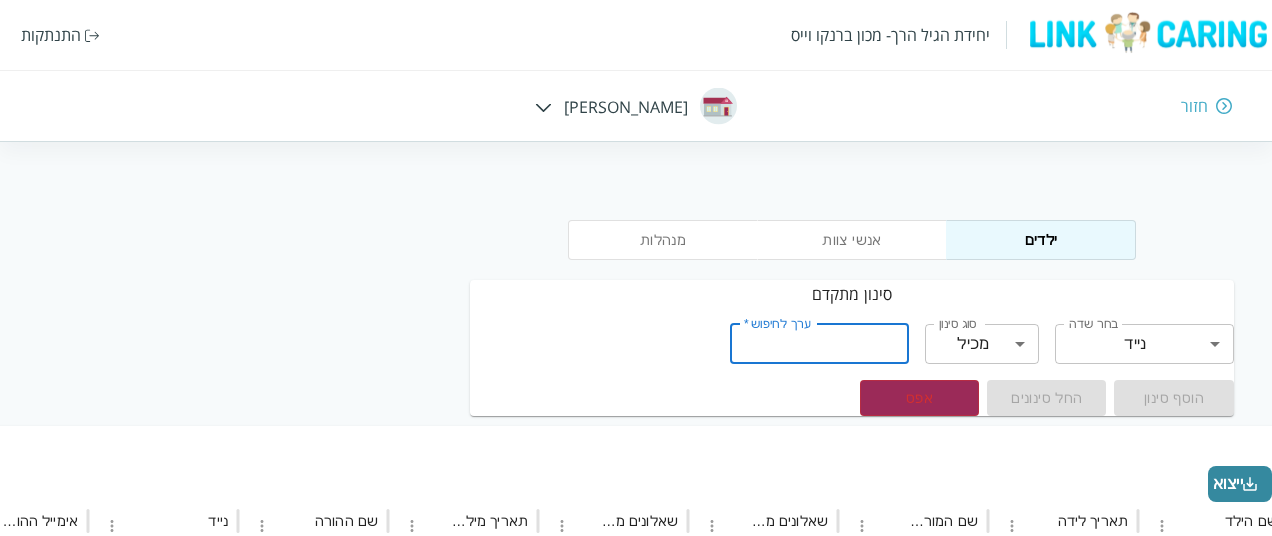 click on "ערך לחיפוש   *" at bounding box center (819, 344) 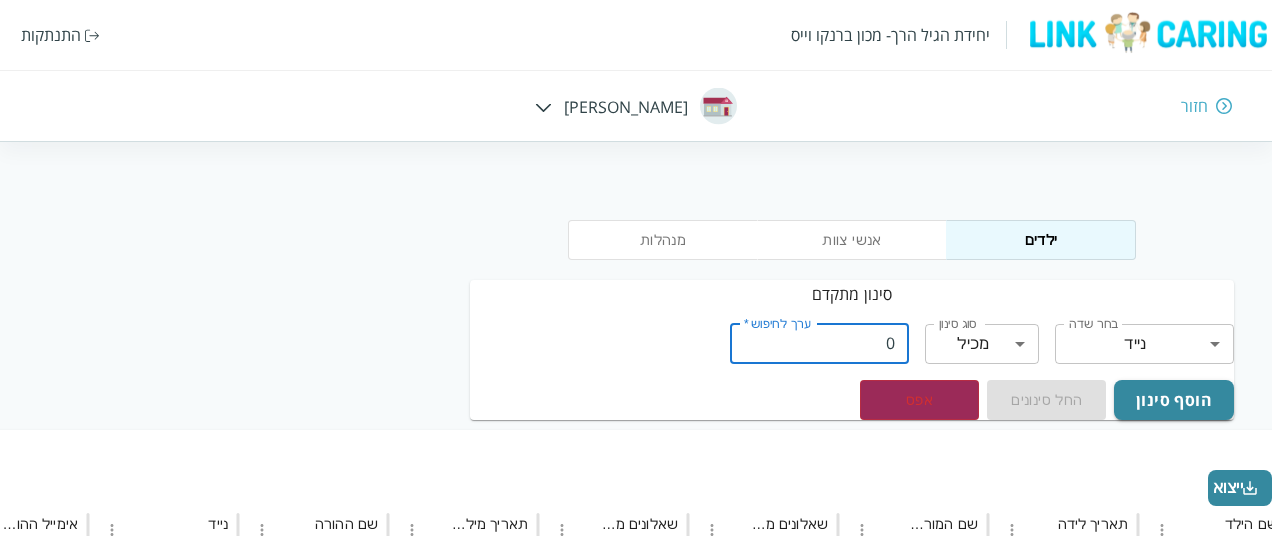 paste on "והבאתי לך גם כוס מים שיעזרו לך." 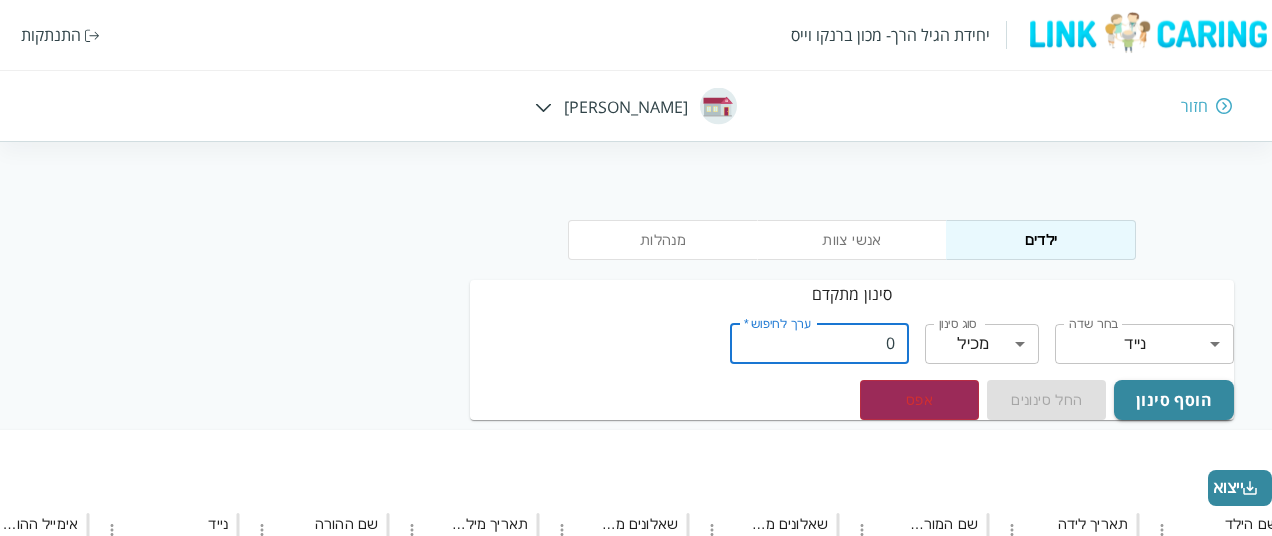 click on "0" at bounding box center (819, 344) 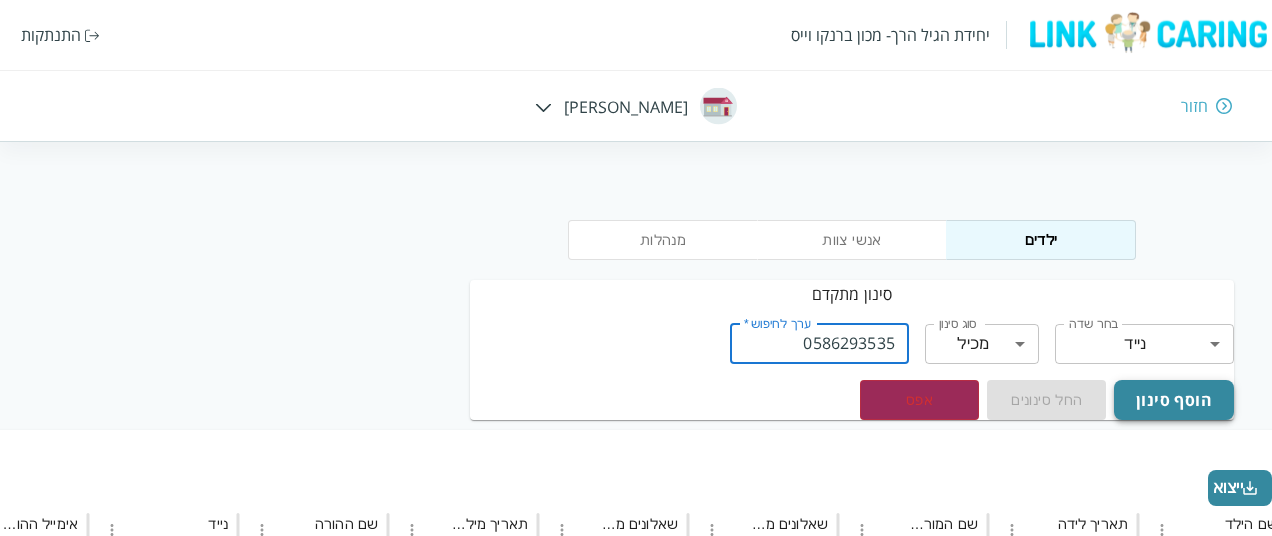 type on "0586293535" 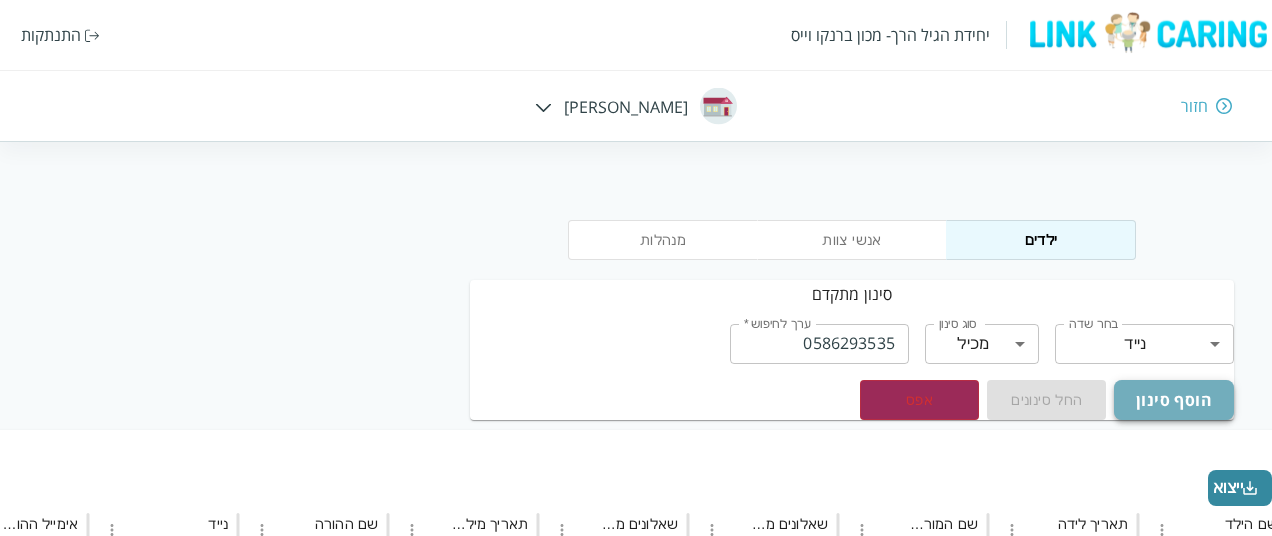 click on "הוסף סינון" at bounding box center [1173, 400] 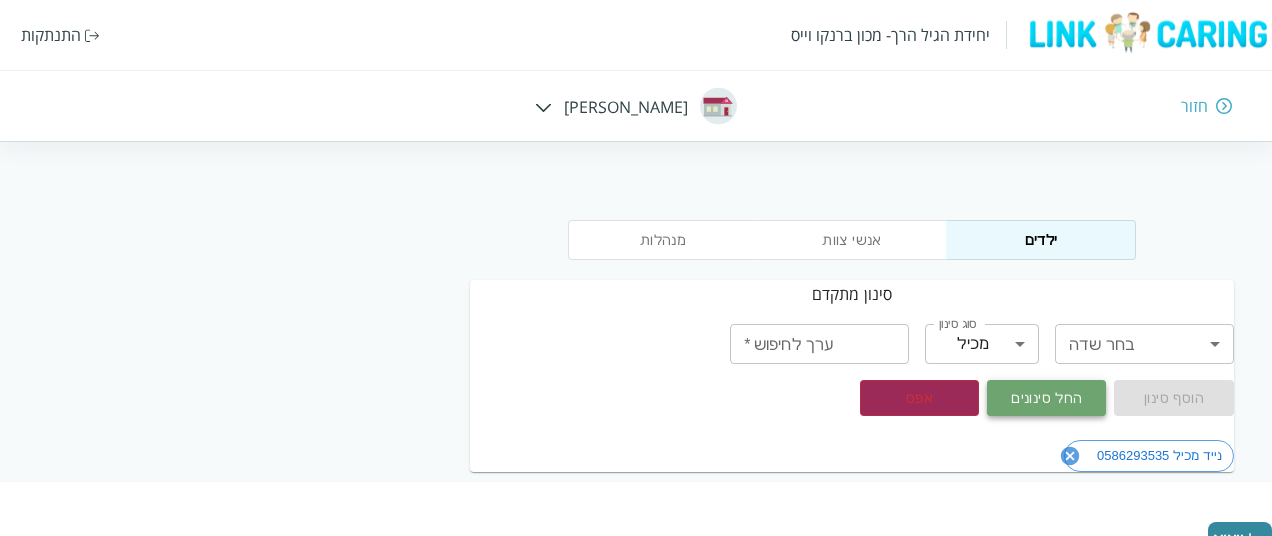 click on "החל סינונים" at bounding box center (1046, 398) 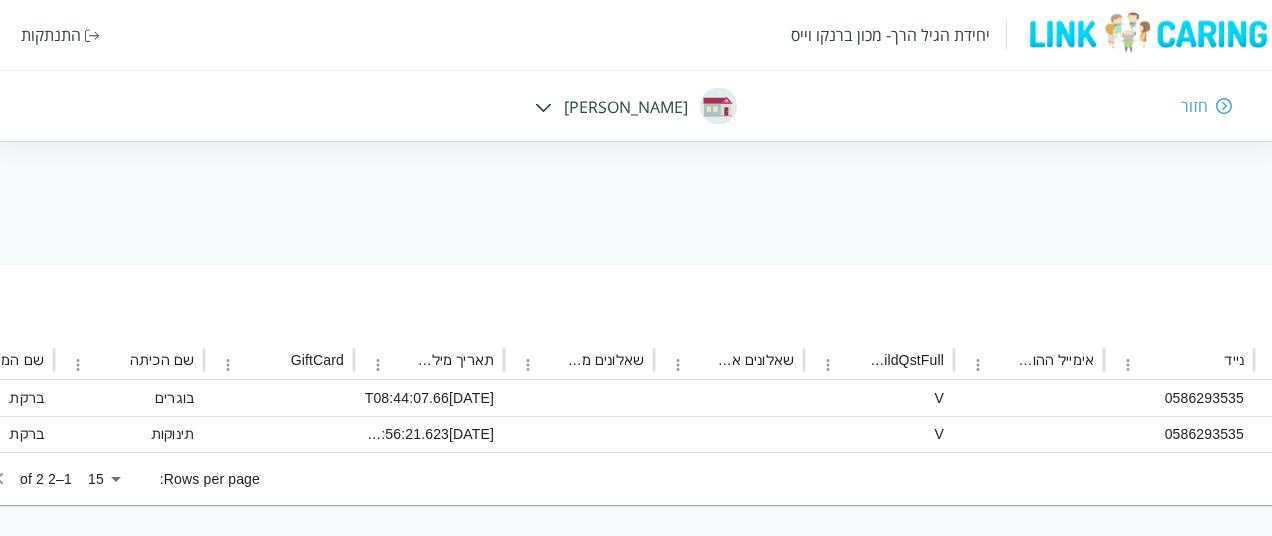 scroll, scrollTop: 217, scrollLeft: -1336, axis: both 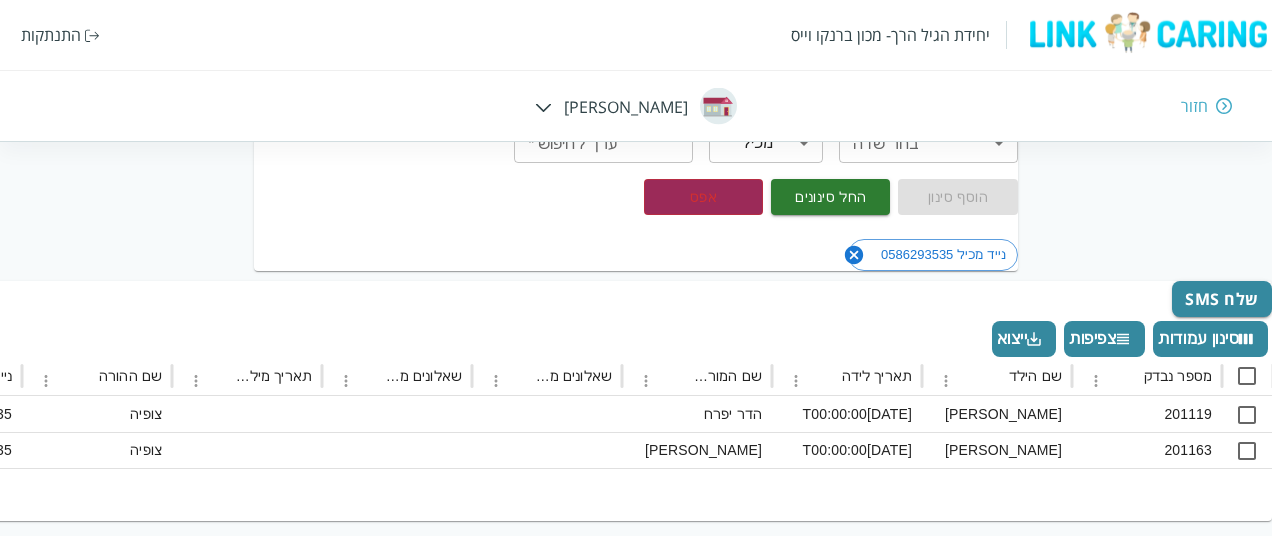 click 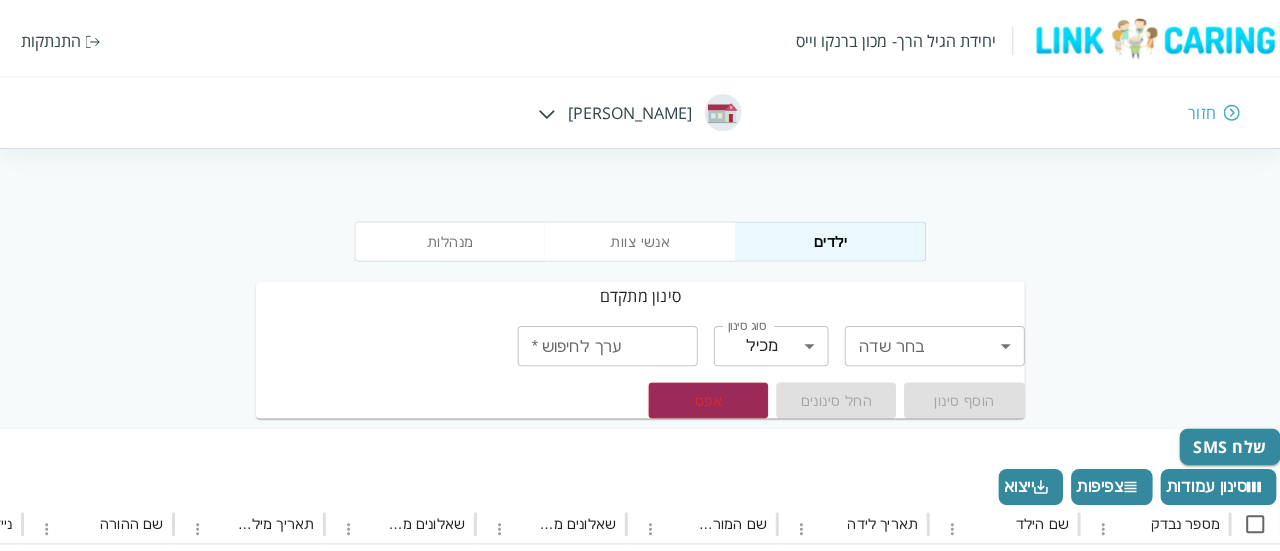 scroll, scrollTop: 0, scrollLeft: 0, axis: both 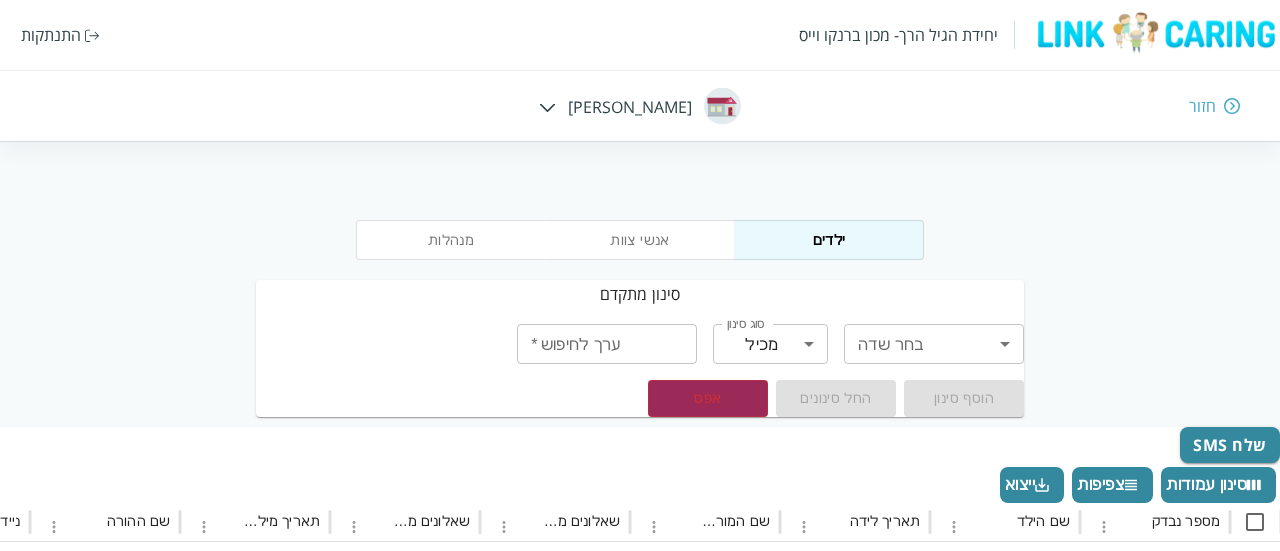click on "יחידת הגיל הרך- מכון ברנקו וייס התנתקות חזור חיה חבד מנהלות אנשי צוות ילדים סינון מתקדם בחר שדה ​ בחר שדה סוג סינון מכיל contains סוג סינון ערך לחיפוש   * ערך לחיפוש   * הוסף סינון החל סינונים אפס שלח SMS   סינון עמודות  צפיפות ייצוא מספר נבדק שם הילד תאריך לידה שם המורה במסגרת שאלונים מלאים חלקיים שאלונים מלאים תאריך מילוי שאלונים שם ההורה נייד אימייל ההורה ParentChildQstFull שאלונים אישיים מלאים שאלונים מלאים חלקיים תאריך מילוי שאלונים GiftCard שם הכיתה שם המסגרת 201119 שמעון נאומבורג      2022-06-28T00:00:00 הדר יפרח צופיה 0586293535   V 2025-05-12T08:44:07.66 בוגרים ברקת 201163 אלקנה נאומבורג      2024-02-15T00:00:00" at bounding box center (640, 430) 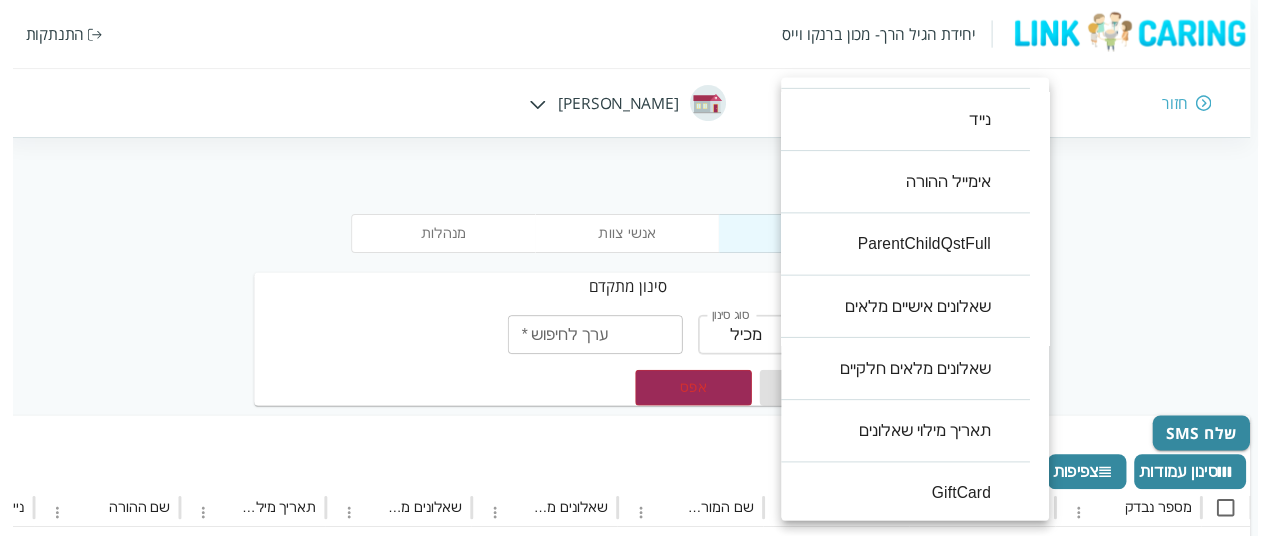 scroll, scrollTop: 640, scrollLeft: 0, axis: vertical 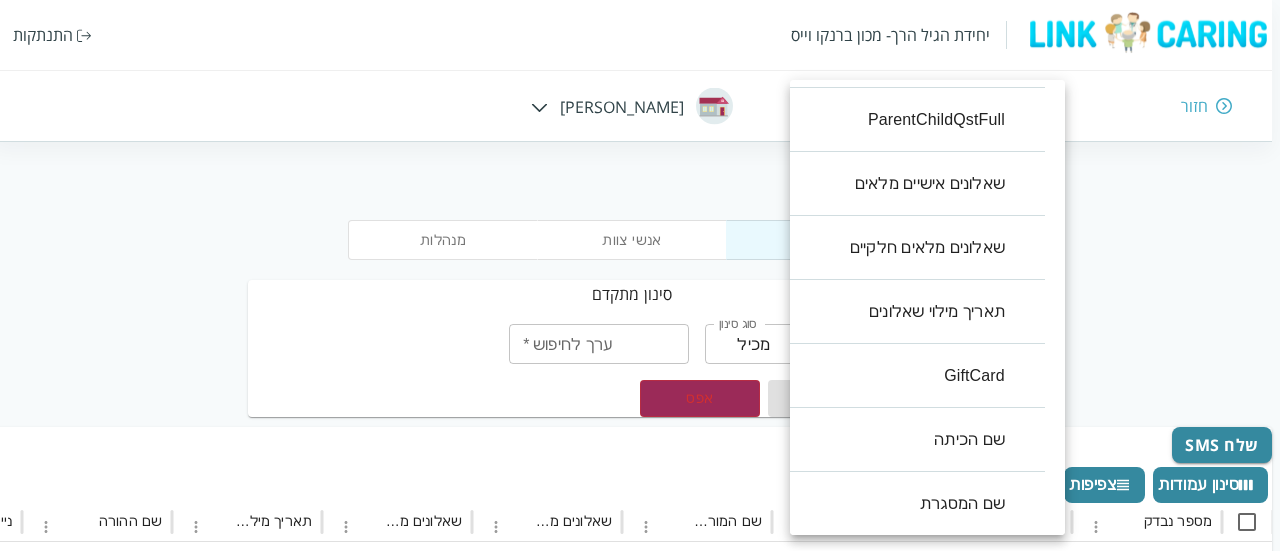 click on "שם המסגרת" at bounding box center (907, 504) 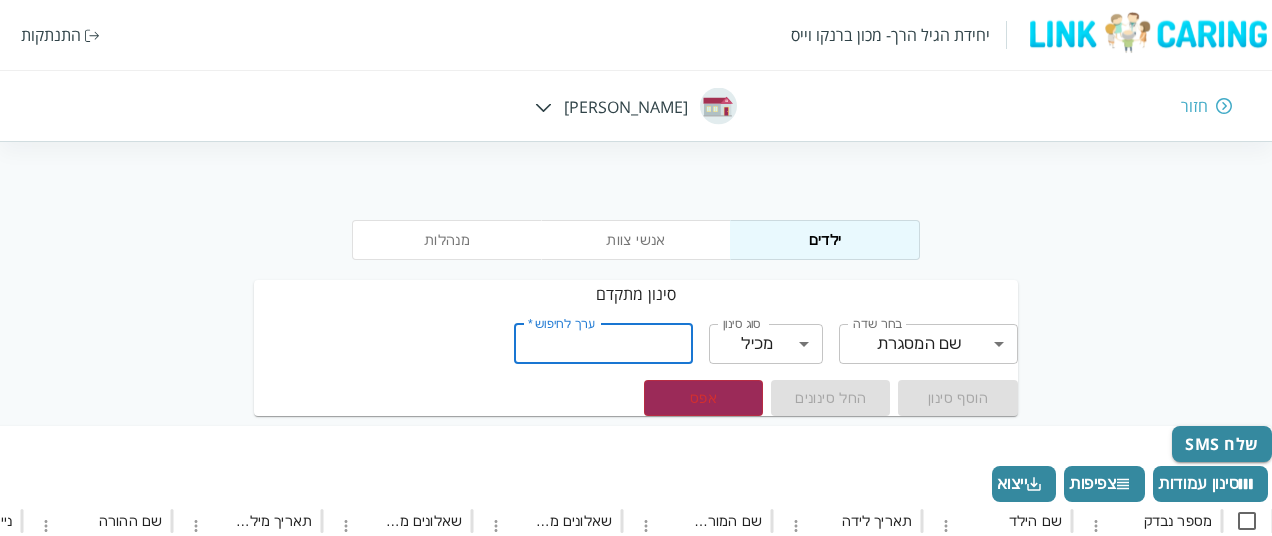 click on "ערך לחיפוש   *" at bounding box center [603, 344] 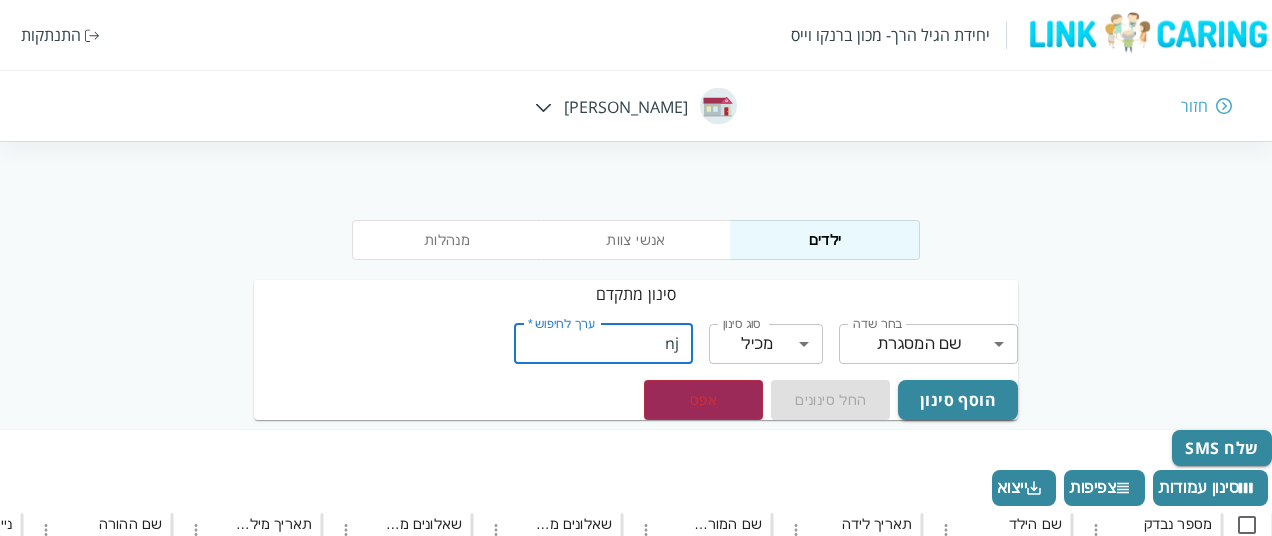 type on "n" 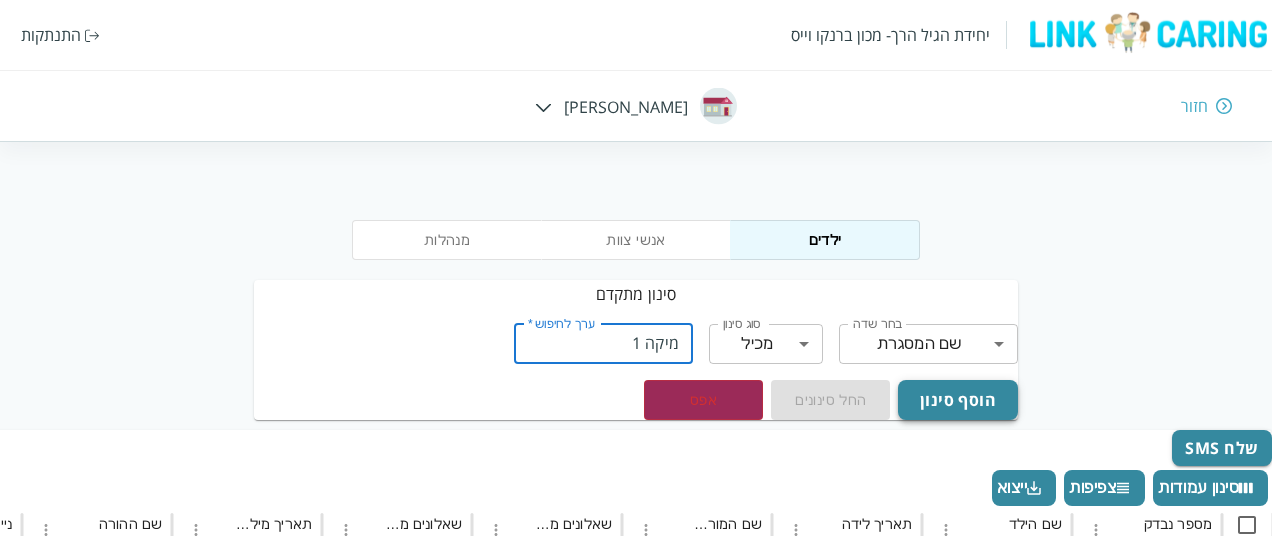 type on "מיקה 1" 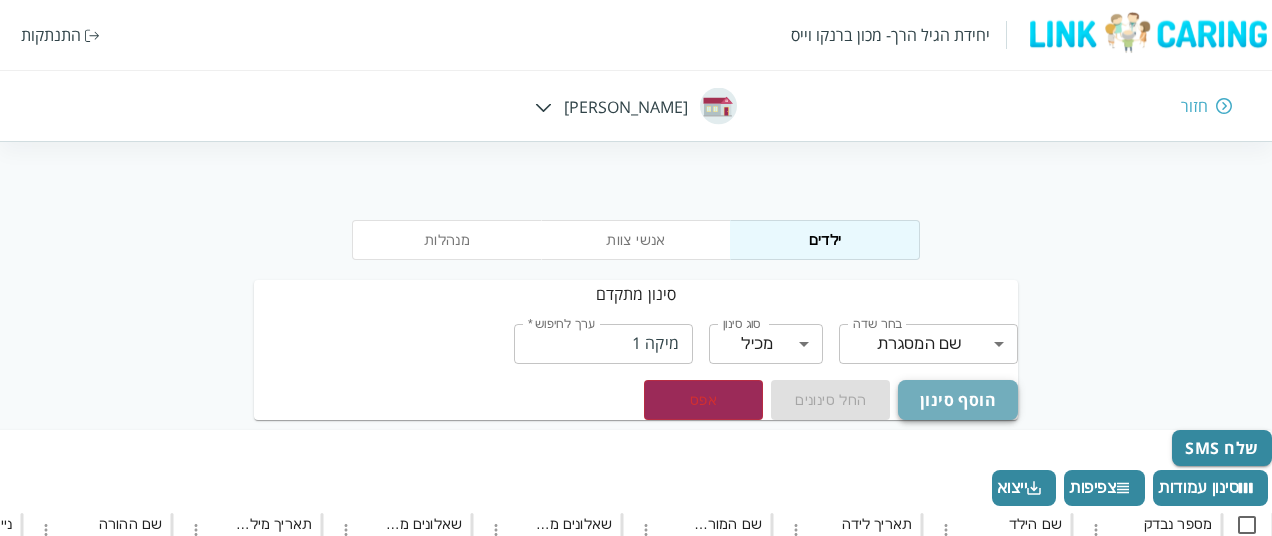 click on "הוסף סינון" at bounding box center [957, 400] 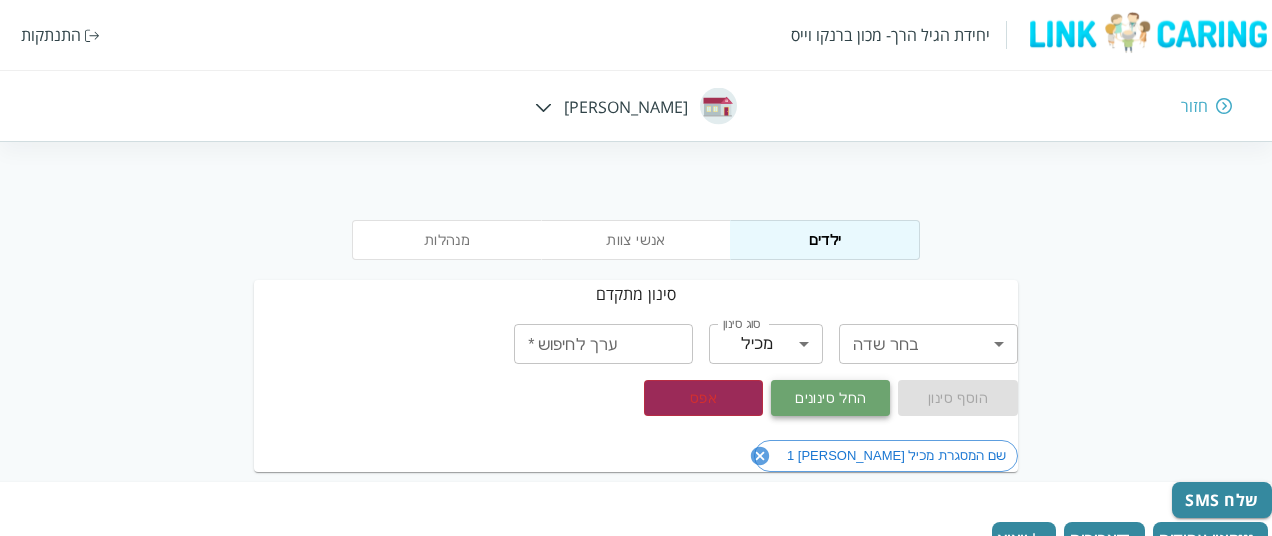 click on "החל סינונים" at bounding box center (830, 398) 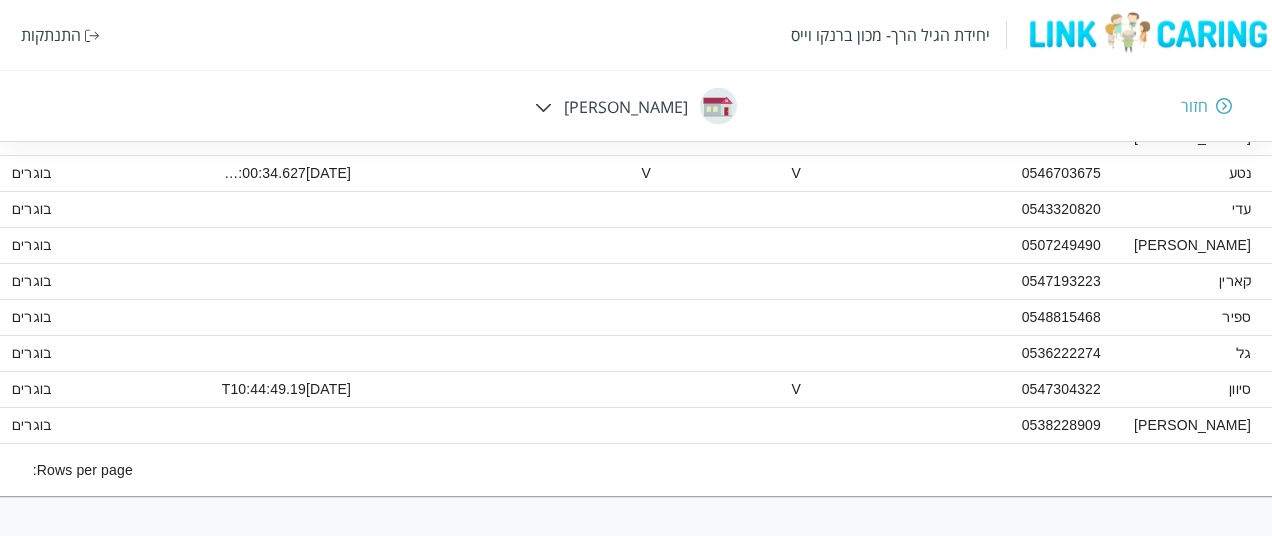 scroll, scrollTop: 694, scrollLeft: -1336, axis: both 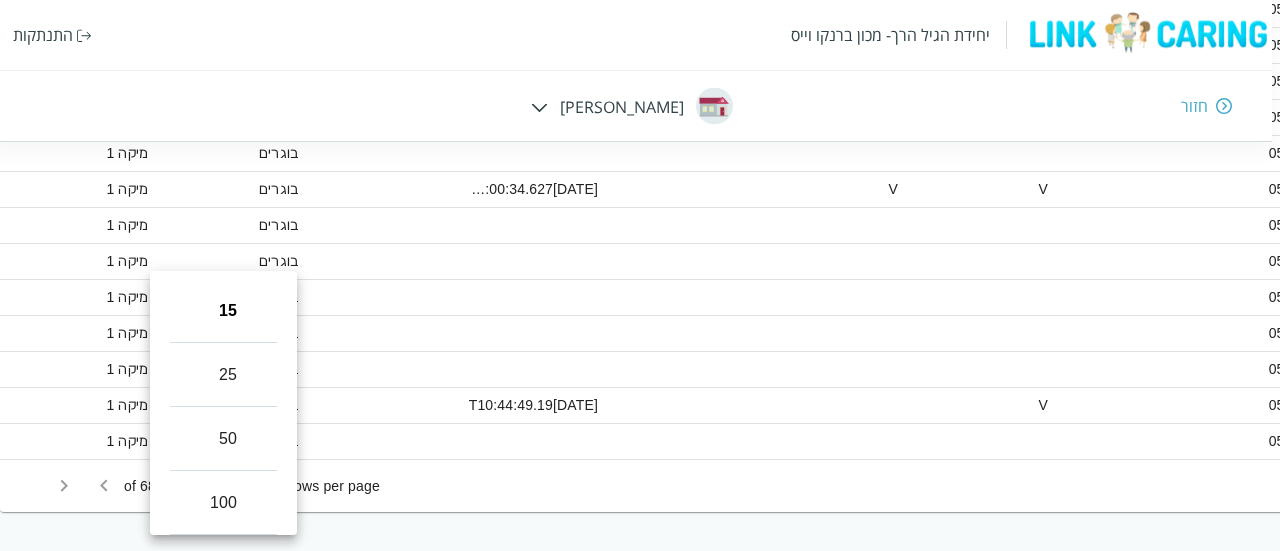 click on "יחידת הגיל הרך- מכון ברנקו וייס התנתקות חזור חיה חבד מנהלות אנשי צוות ילדים סינון מתקדם בחר שדה ​ בחר שדה סוג סינון מכיל contains סוג סינון ערך לחיפוש   * ערך לחיפוש   * הוסף סינון החל סינונים אפס שם המסגרת מכיל מיקה 1 שלח SMS   סינון עמודות  צפיפות ייצוא מספר נבדק שם הילד תאריך לידה שם המורה במסגרת שאלונים מלאים חלקיים שאלונים מלאים תאריך מילוי שאלונים שם ההורה נייד אימייל ההורה ParentChildQstFull שאלונים אישיים מלאים שאלונים מלאים חלקיים תאריך מילוי שאלונים GiftCard שם הכיתה שם המסגרת 203169 עליזה-מלכה פיאמפו    2022-04-27T00:00:00 אווה בוזגלו אריאלה 0507823573 ariela@yopmail.com בוגרים מיקה 1 203157 עינב V" at bounding box center (1972, 13) 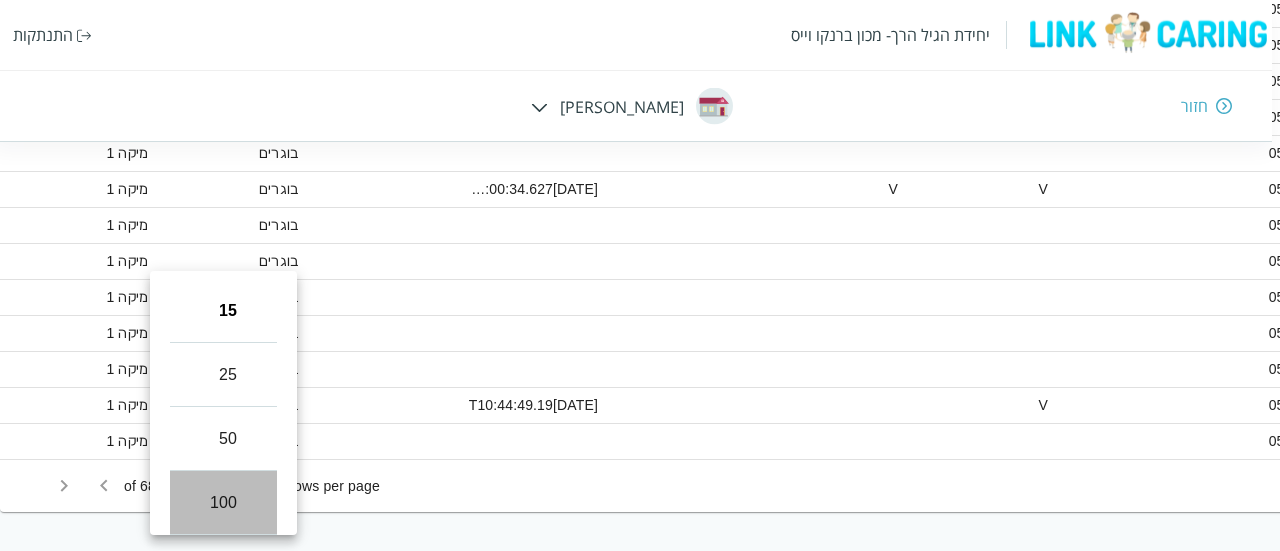 click on "100" at bounding box center [223, 503] 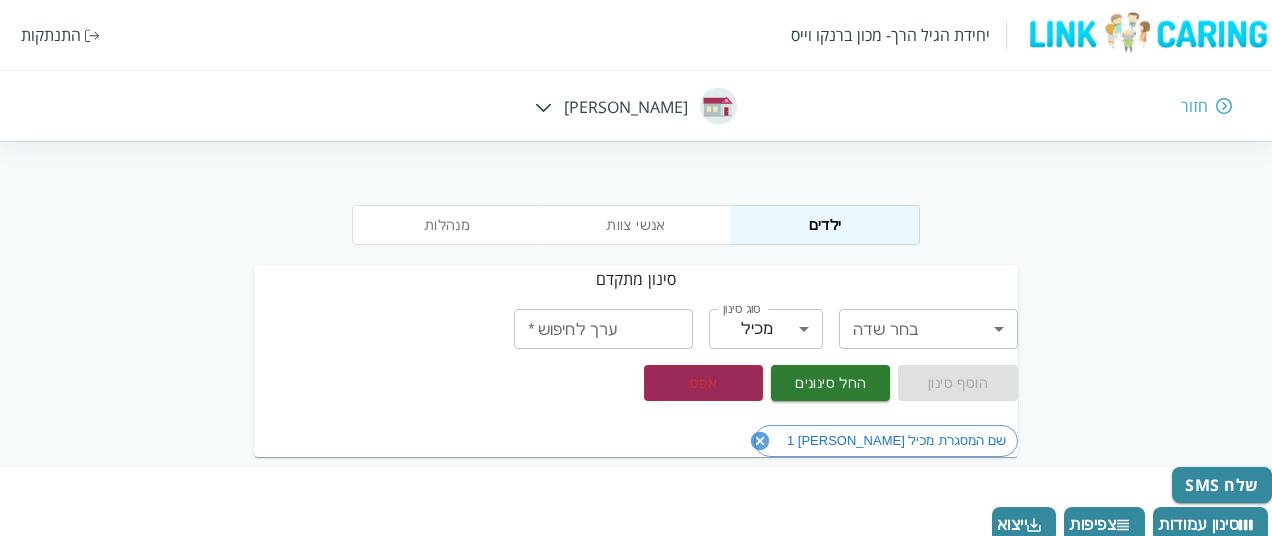 scroll, scrollTop: 300, scrollLeft: 0, axis: vertical 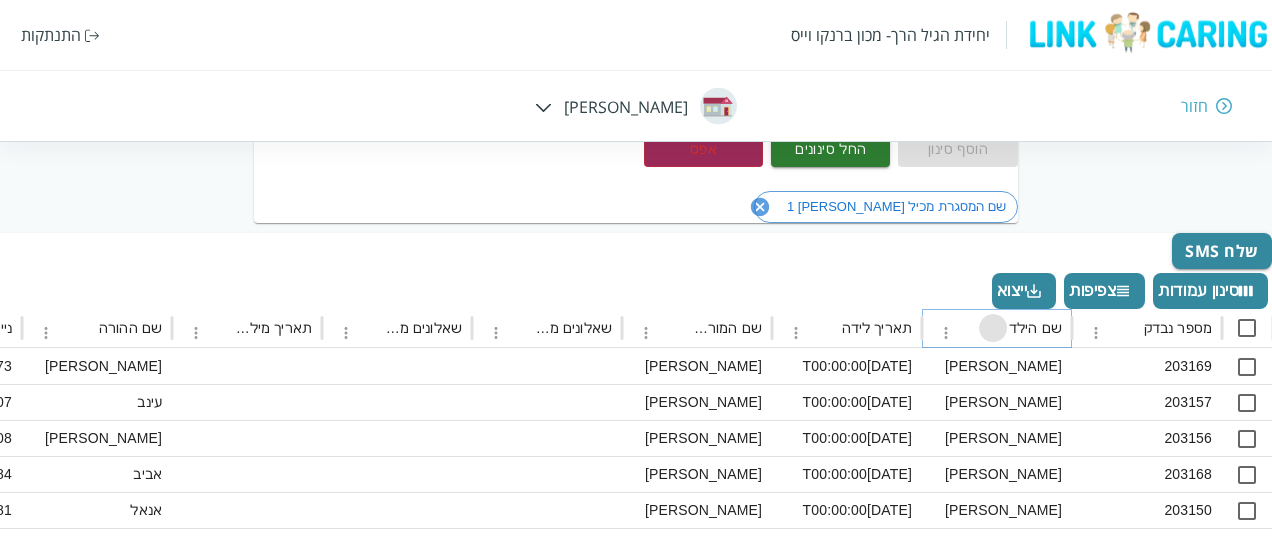 click at bounding box center (993, 328) 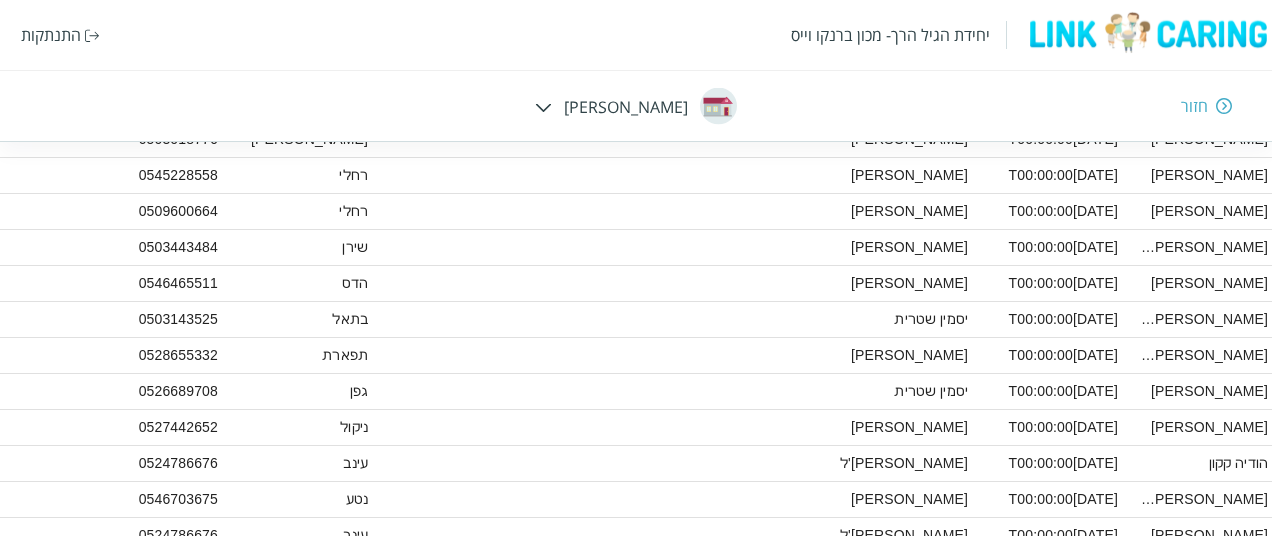scroll, scrollTop: 980, scrollLeft: 0, axis: vertical 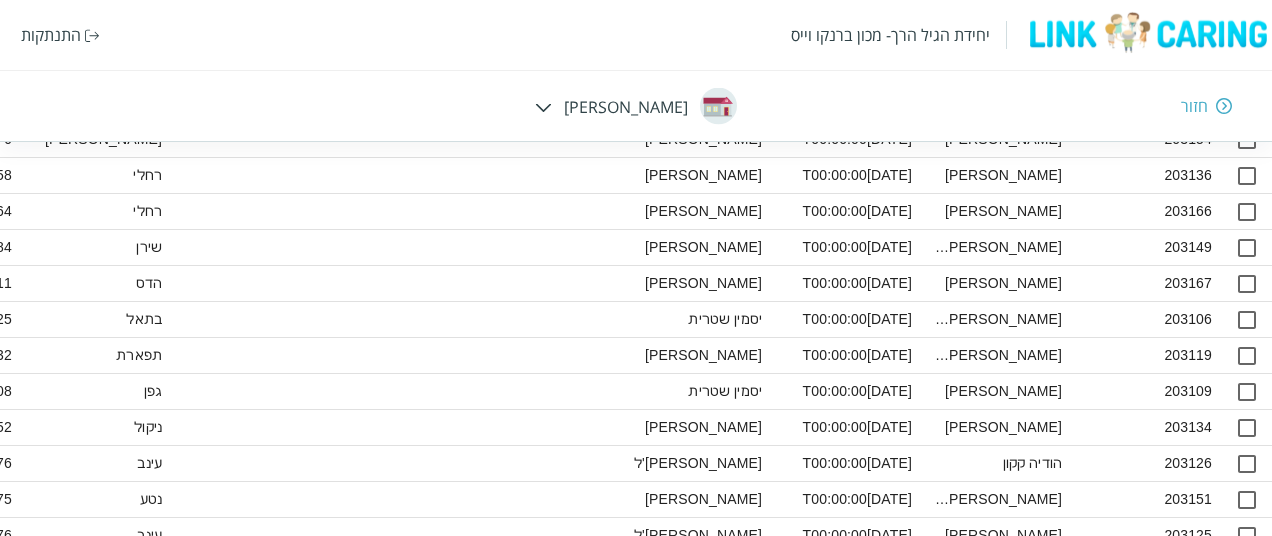type 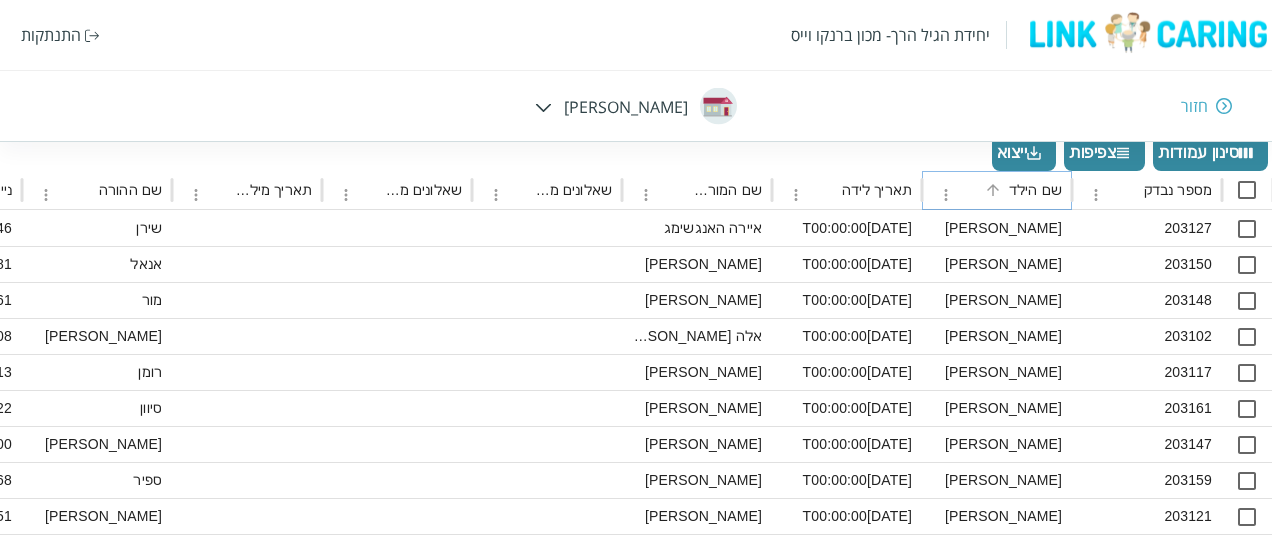 scroll, scrollTop: 0, scrollLeft: 0, axis: both 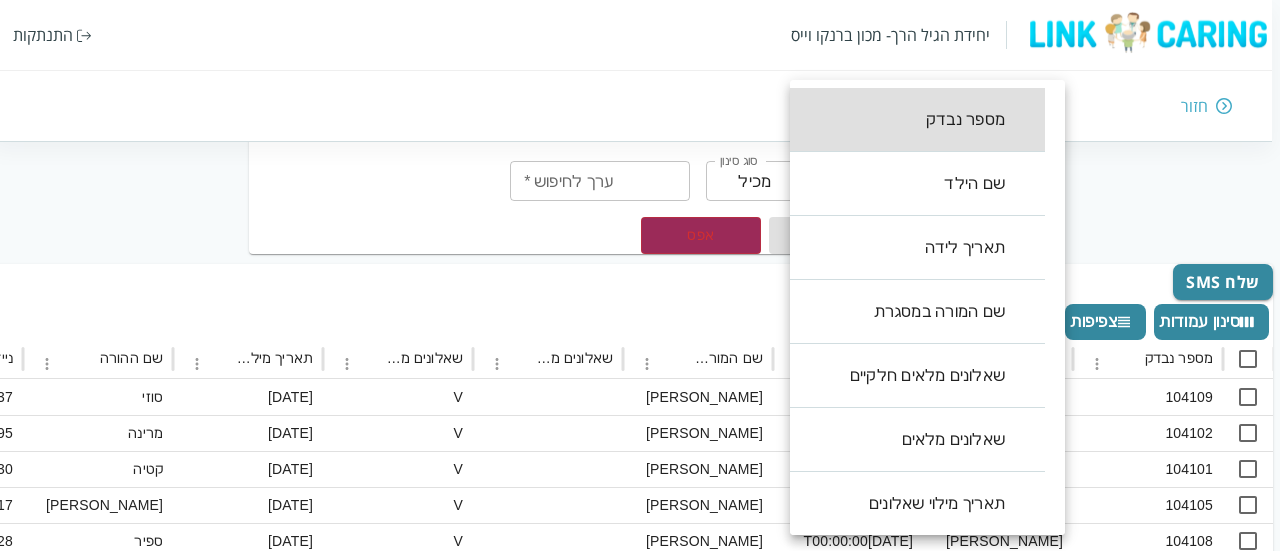 click on "יחידת הגיל הרך- מכון ברנקו וייס התנתקות חזור מנהלות אנשי צוות ילדים סינון מתקדם בחר שדה ​ בחר שדה סוג סינון מכיל contains סוג סינון ערך לחיפוש   * ערך לחיפוש   * הוסף סינון החל סינונים אפס שלח SMS   סינון עמודות  צפיפות ייצוא מספר נבדק שם הילד תאריך לידה שם המורה במסגרת שאלונים מלאים חלקיים שאלונים מלאים תאריך מילוי שאלונים שם ההורה נייד אימייל ההורה ParentChildQstFull שאלונים אישיים מלאים שאלונים מלאים חלקיים תאריך מילוי שאלונים GiftCard שם הכיתה שם המסגרת 104109 לני בדדה    2022-07-19T00:00:00 זוהר מדמון V 30-06-2025 סוזי 0548327137 V V 2025-02-12T08:28:48.463 V בוגרים אקליפטוס 104102 אוריאן דוידוב    2022-11-18T00:00:00 V V V" at bounding box center [637, 501] 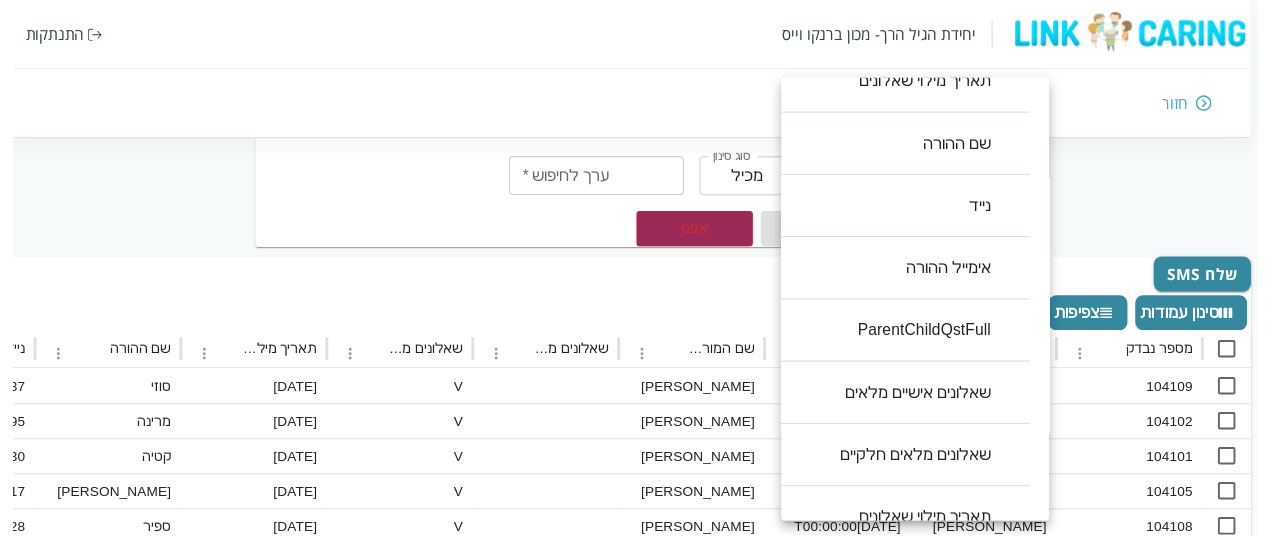 scroll, scrollTop: 418, scrollLeft: 0, axis: vertical 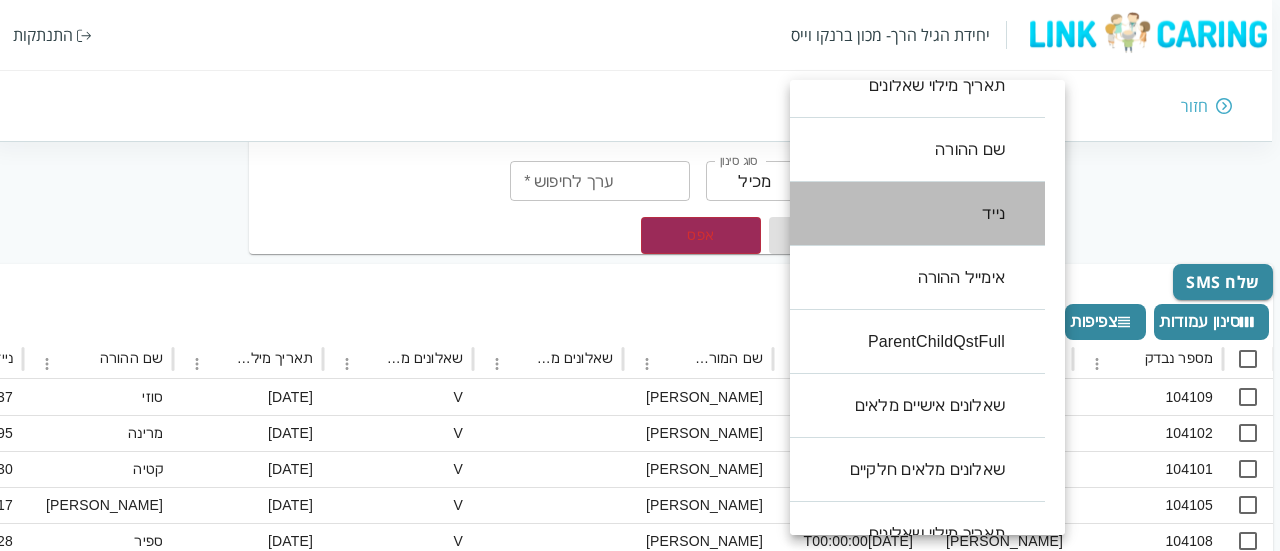 click on "נייד" at bounding box center [907, 214] 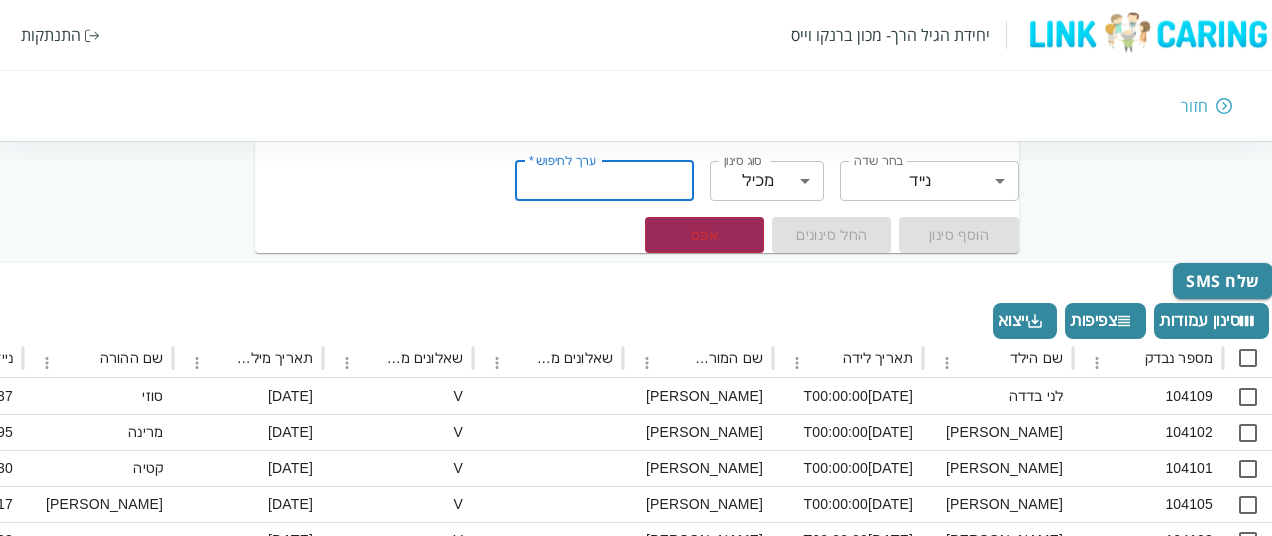 click on "ערך לחיפוש   * ערך לחיפוש   *" at bounding box center [604, 181] 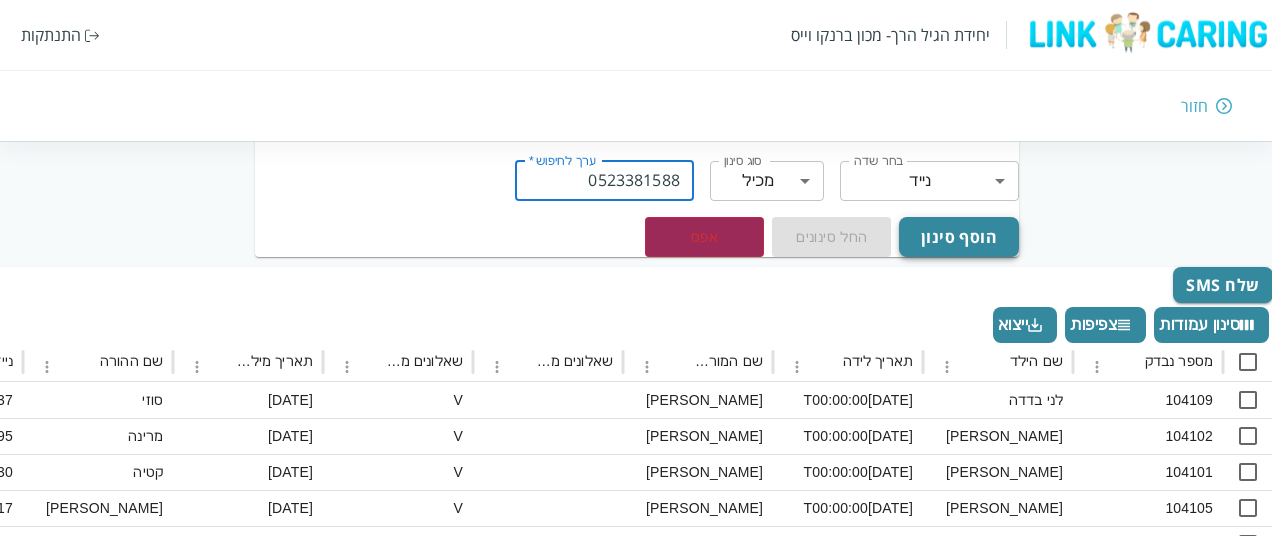 type on "0523381588" 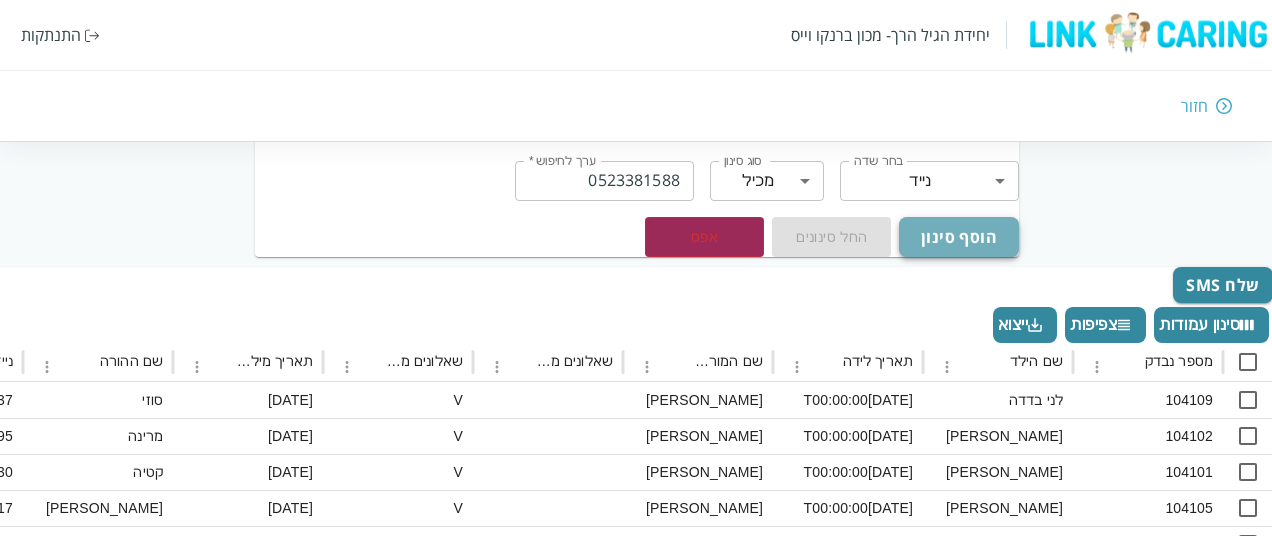 click on "הוסף סינון" at bounding box center (958, 237) 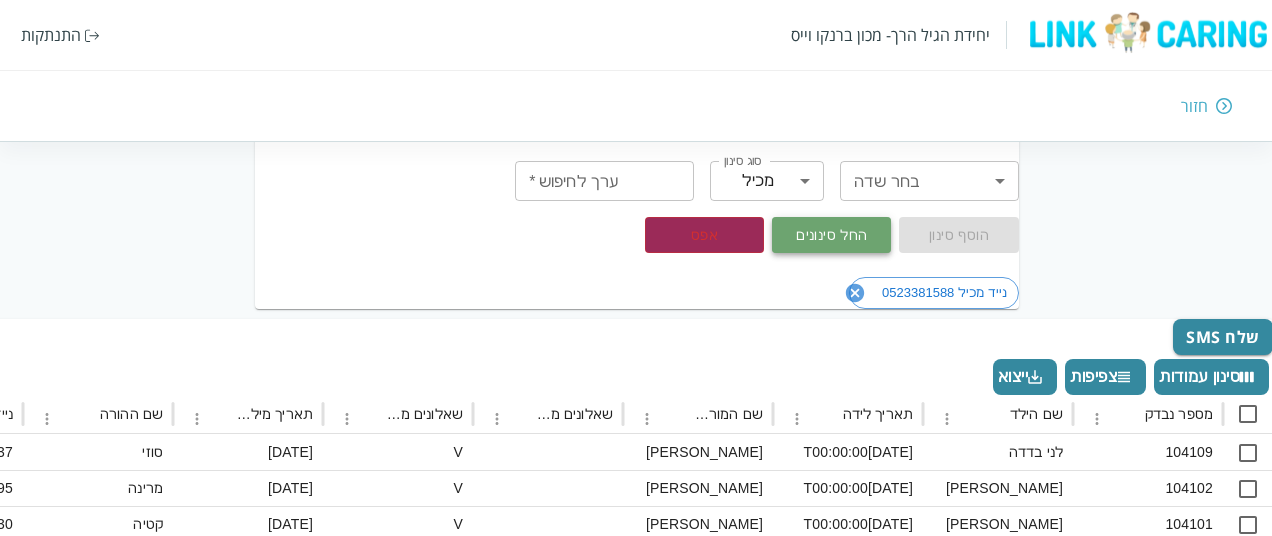 click on "החל סינונים" at bounding box center [831, 235] 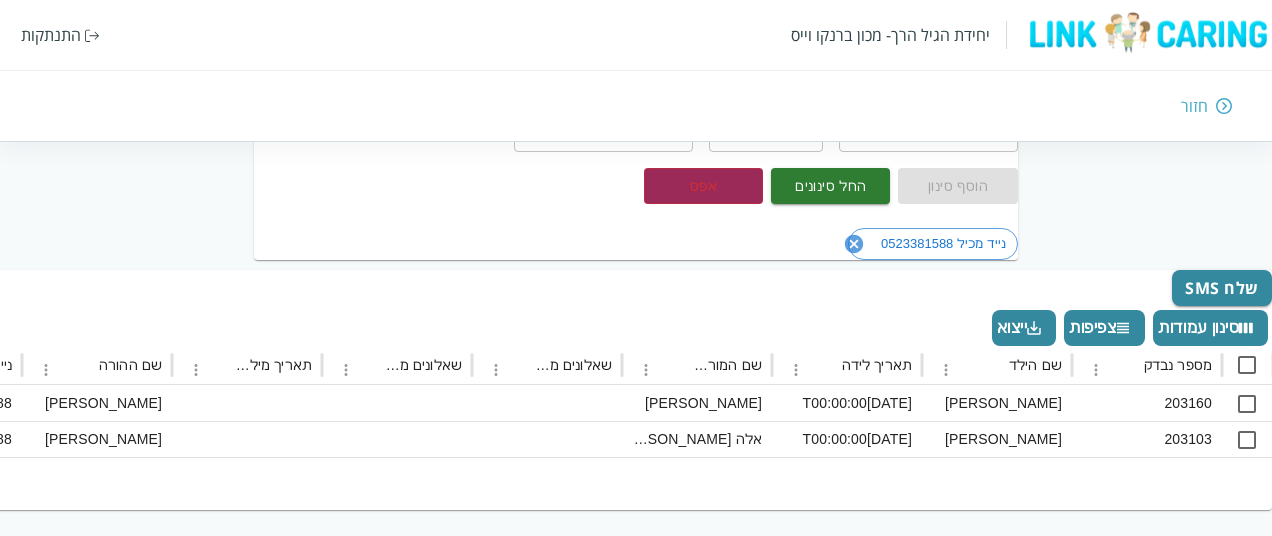 scroll, scrollTop: 212, scrollLeft: -1336, axis: both 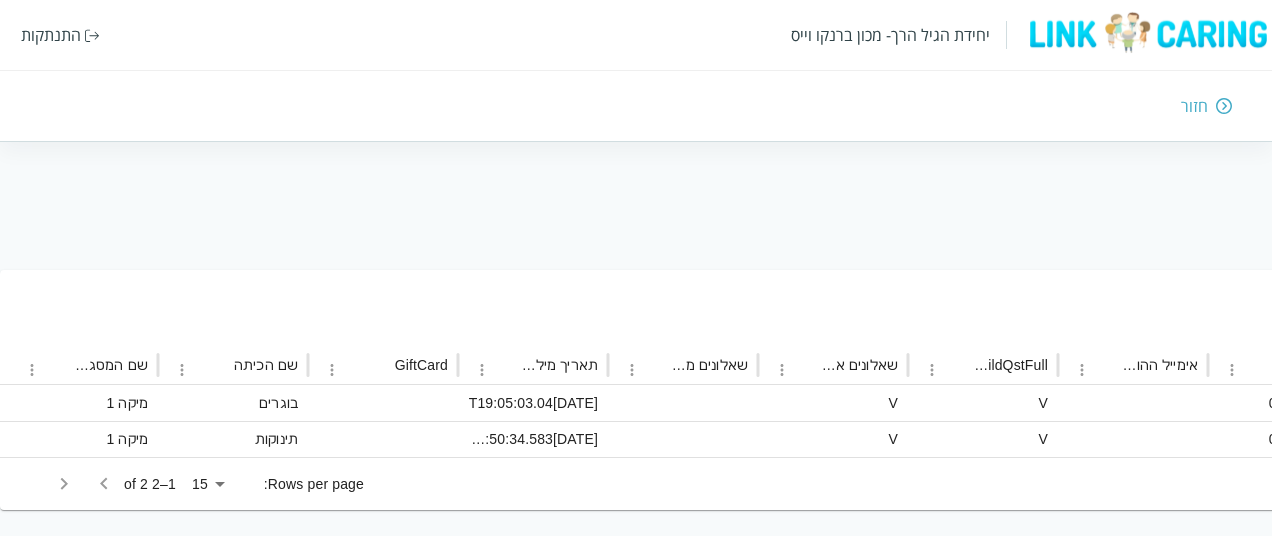 type 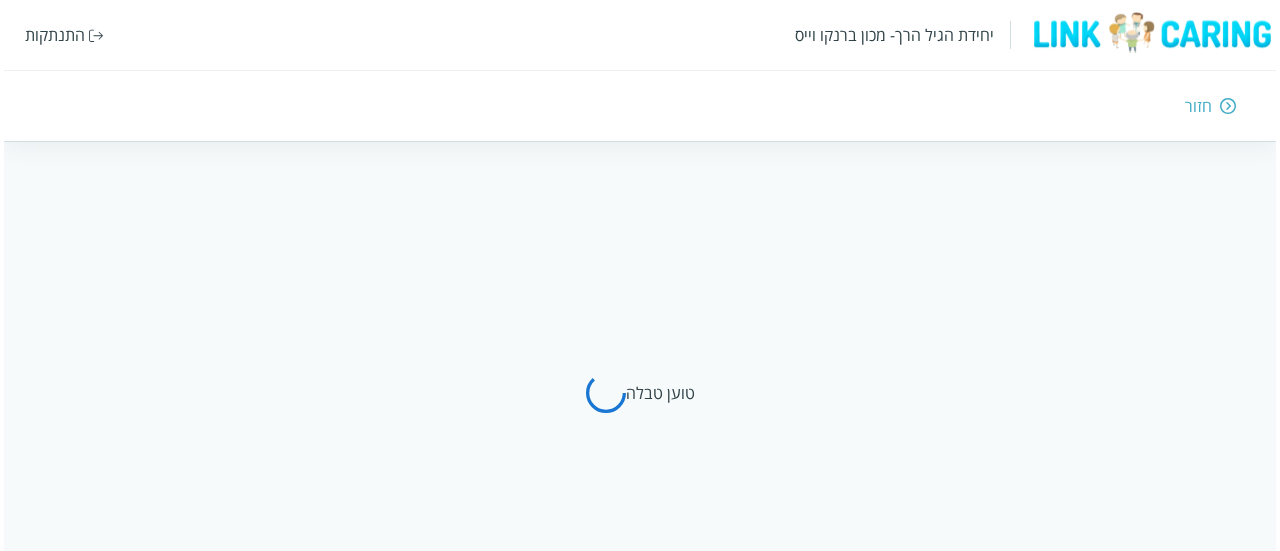 scroll, scrollTop: 81, scrollLeft: 0, axis: vertical 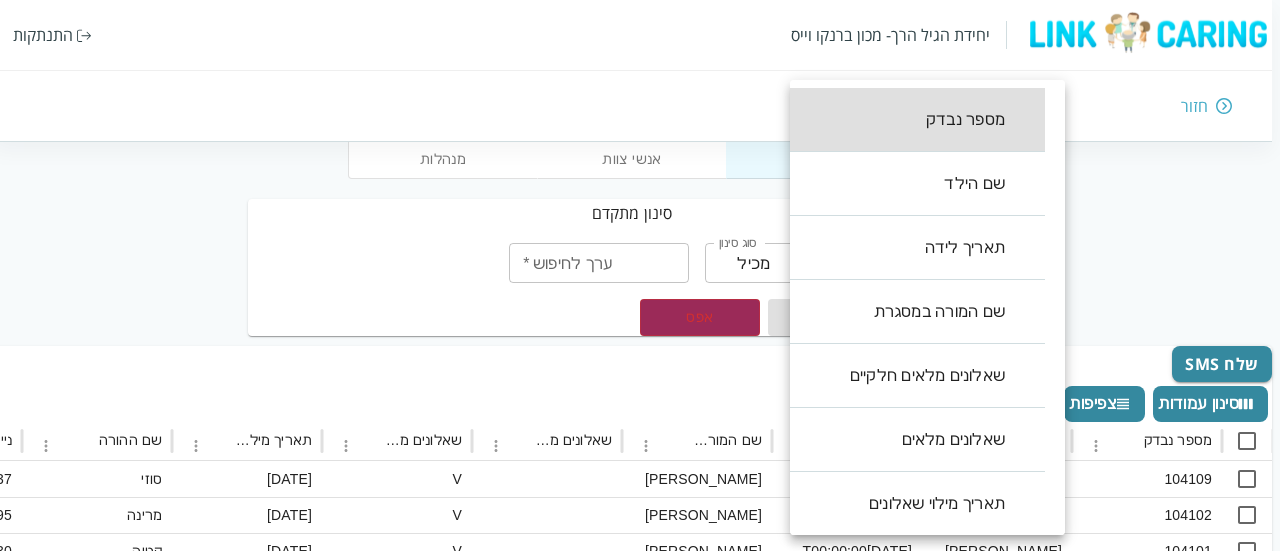 click on "יחידת הגיל הרך- מכון [PERSON_NAME] התנתקות חזור מנהלות אנשי צוות ילדים סינון מתקדם בחר שדה ​ בחר שדה סוג סינון מכיל contains סוג סינון ערך לחיפוש   * ערך לחיפוש   * הוסף סינון החל סינונים אפס שלח SMS   סינון עמודות  צפיפות ייצוא מספר נבדק שם הילד תאריך לידה שם המורה במסגרת שאלונים מלאים חלקיים שאלונים מלאים תאריך מילוי שאלונים שם ההורה נייד אימייל ההורה ParentChildQstFull שאלונים אישיים מלאים שאלונים מלאים חלקיים תאריך מילוי שאלונים GiftCard שם הכיתה שם המסגרת 104109 [PERSON_NAME] בדדה    [DATE]T00:00:00 [PERSON_NAME] V [DATE] [PERSON_NAME] 0548327137 V V [DATE]T08:28:48.463 V בוגרים אקליפטוס 104102 [PERSON_NAME]    [DATE]T00:00:00 V V V" at bounding box center (636, 583) 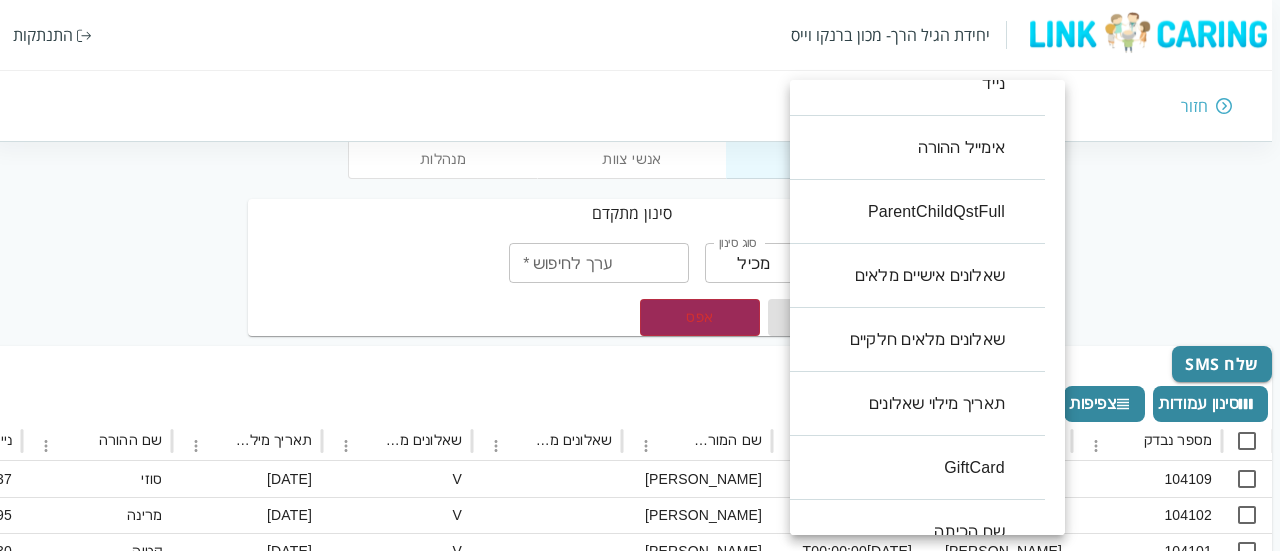 scroll, scrollTop: 640, scrollLeft: 0, axis: vertical 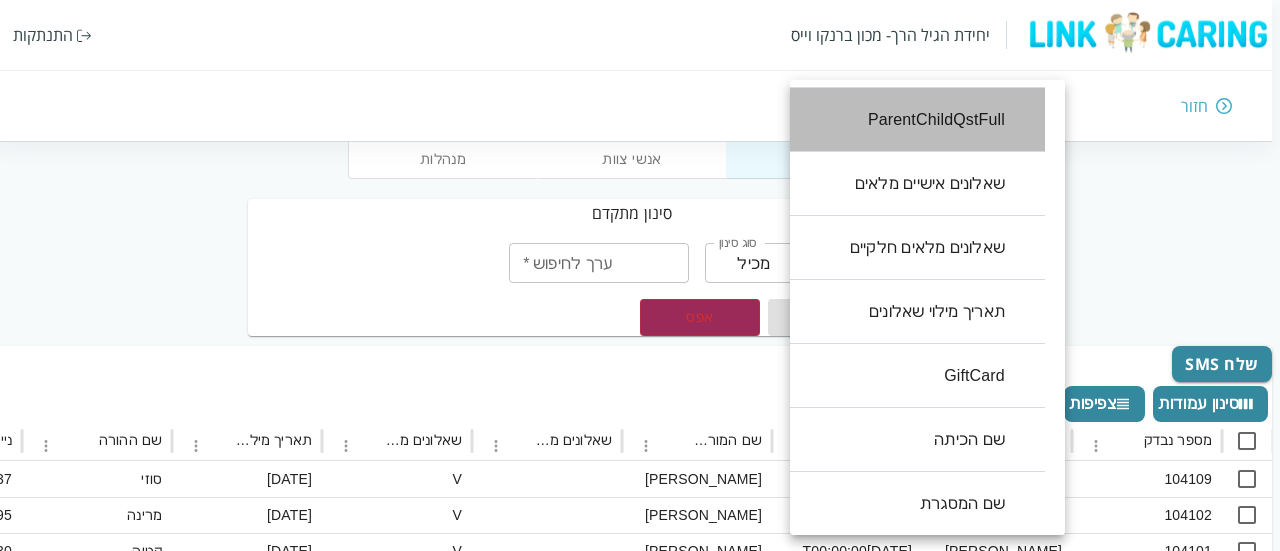 click on "ParentChildQstFull" at bounding box center (907, 120) 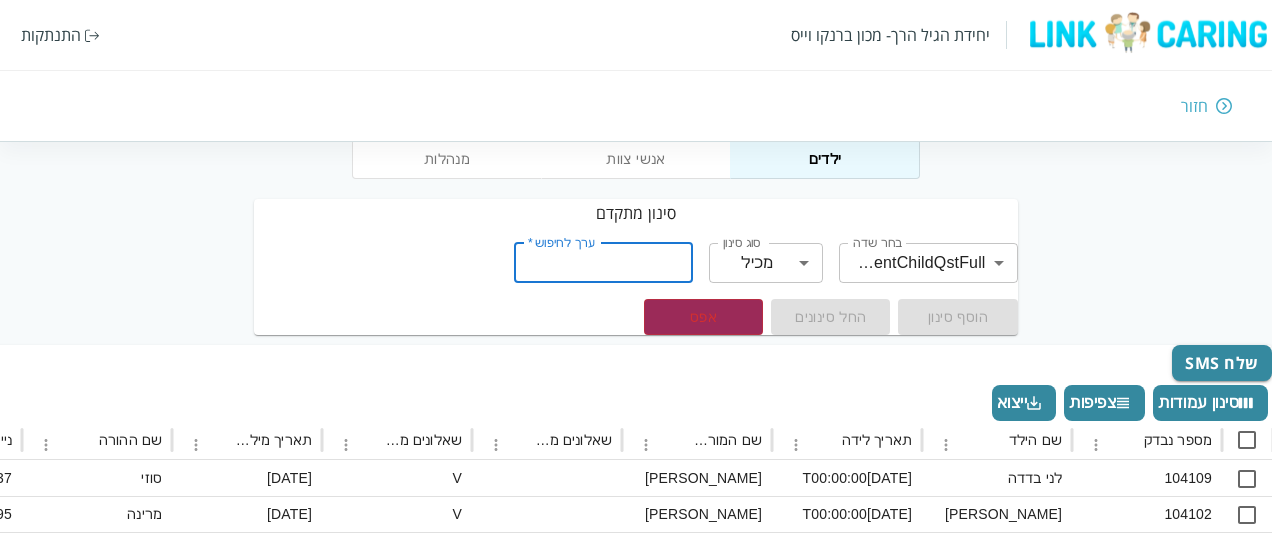 click on "ערך לחיפוש   *" at bounding box center (603, 263) 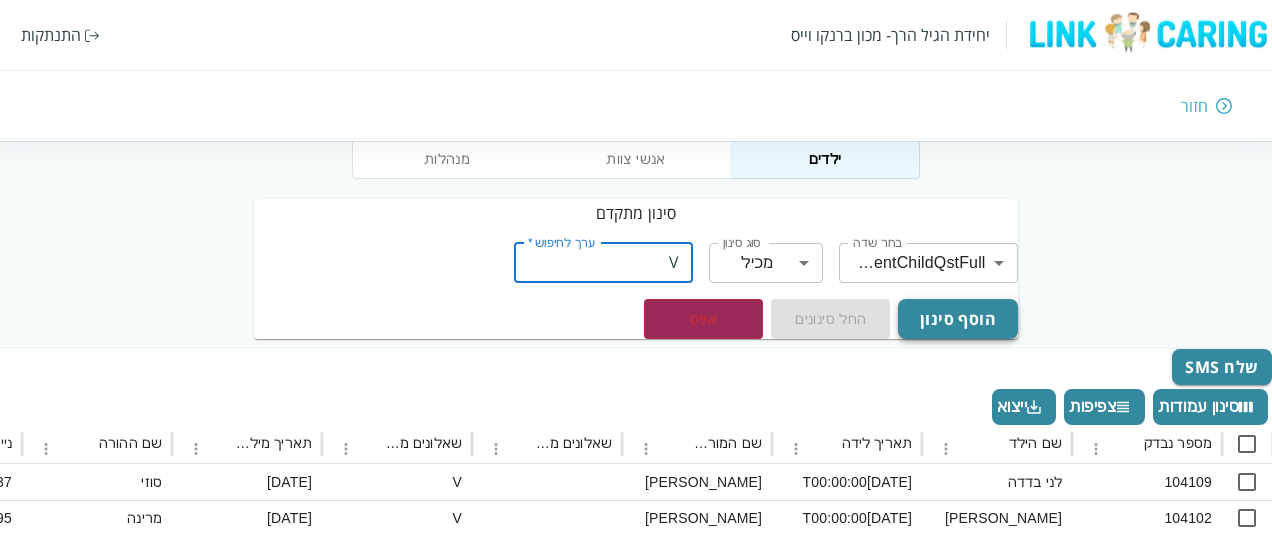 type on "V" 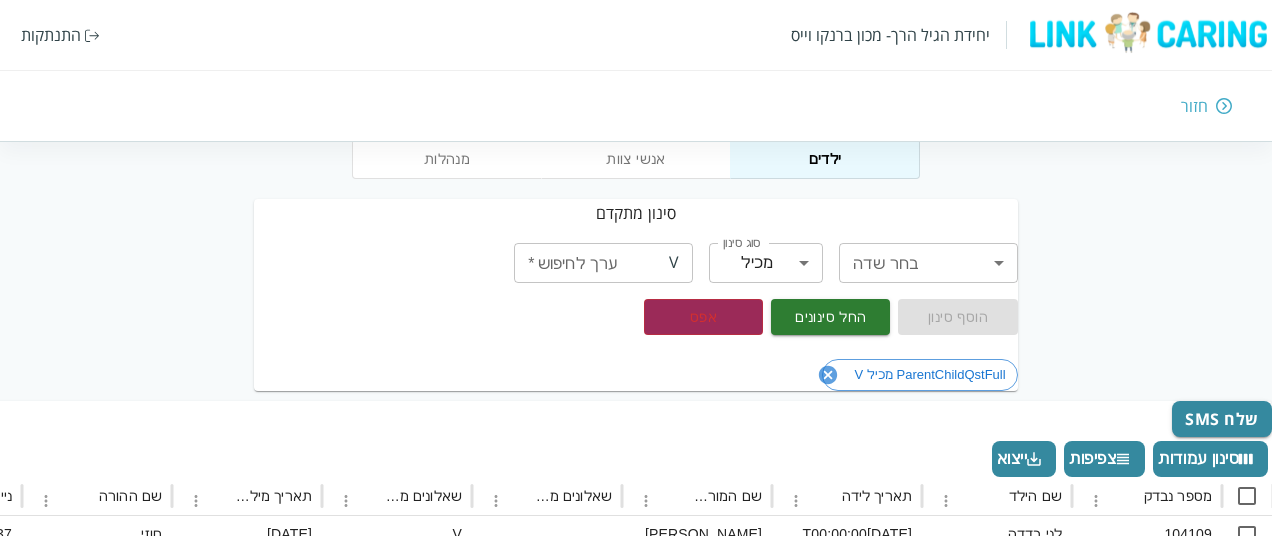 type 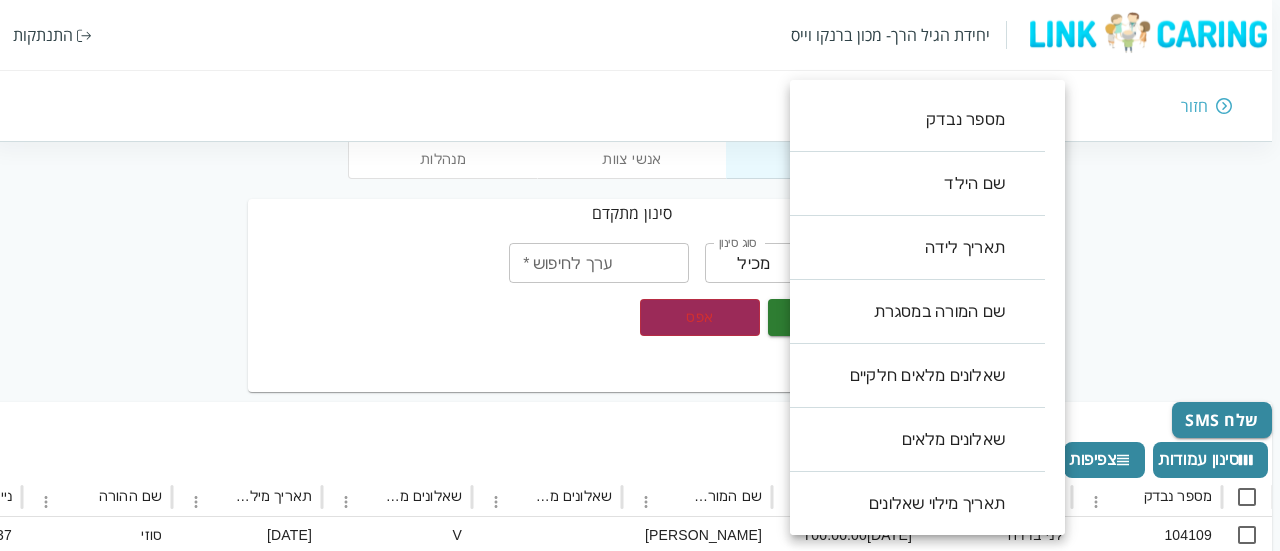 click on "יחידת הגיל הרך- מכון [PERSON_NAME] התנתקות חזור מנהלות אנשי צוות ילדים סינון מתקדם בחר שדה ​ בחר שדה סוג סינון מכיל contains סוג סינון ערך לחיפוש   * ערך לחיפוש   * הוסף סינון החל סינונים אפס ParentChildQstFull מכיל V שלח SMS   סינון עמודות  צפיפות ייצוא מספר נבדק שם הילד תאריך לידה שם המורה במסגרת שאלונים מלאים חלקיים שאלונים מלאים תאריך מילוי שאלונים שם ההורה נייד אימייל ההורה ParentChildQstFull שאלונים אישיים מלאים שאלונים מלאים חלקיים תאריך מילוי שאלונים GiftCard שם הכיתה שם המסגרת 104109 [PERSON_NAME] בדדה    [DATE]T00:00:00 [PERSON_NAME] V [DATE] [PERSON_NAME] 0548327137 V V [DATE]T08:28:48.463 V בוגרים אקליפטוס 104102 [DATE]T00:00:00 V V V" at bounding box center [636, 611] 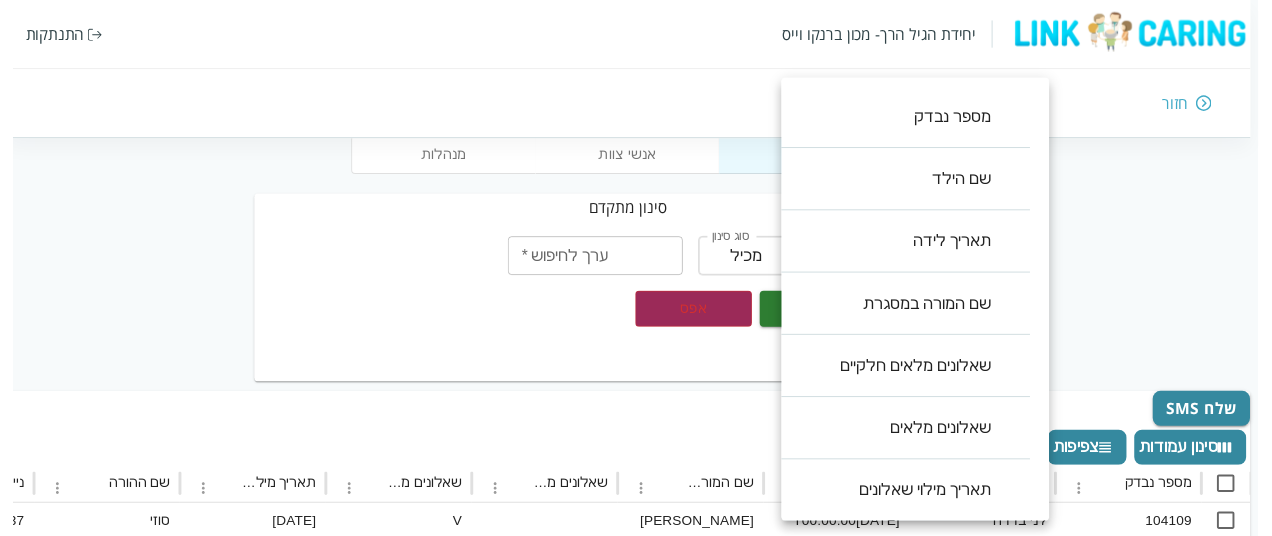 scroll, scrollTop: 640, scrollLeft: 0, axis: vertical 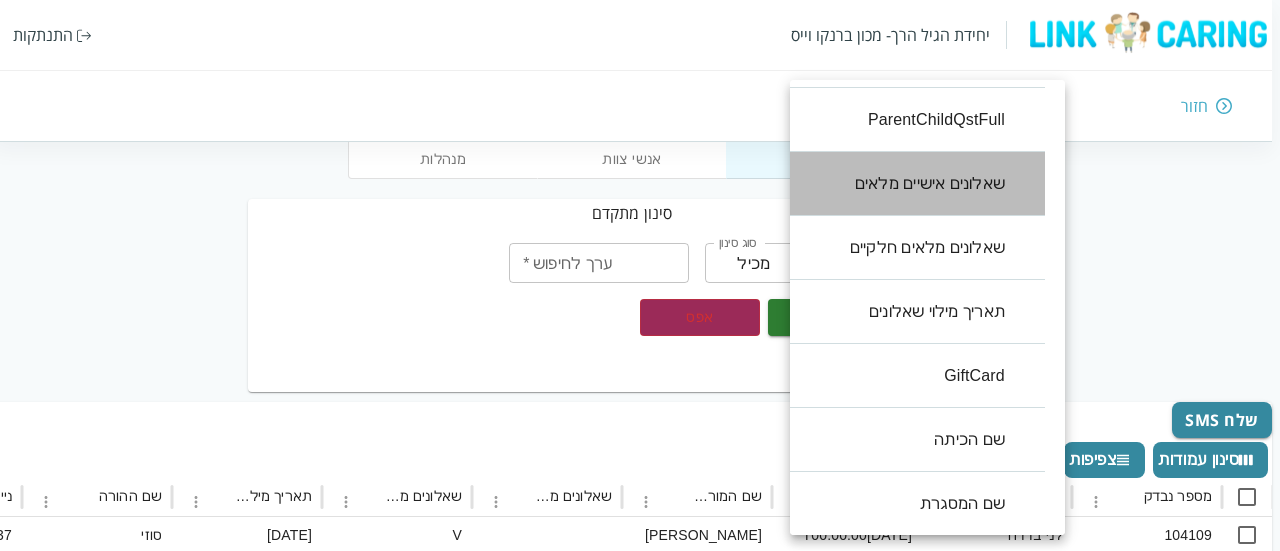 click on "שאלונים אישיים מלאים" at bounding box center [907, 184] 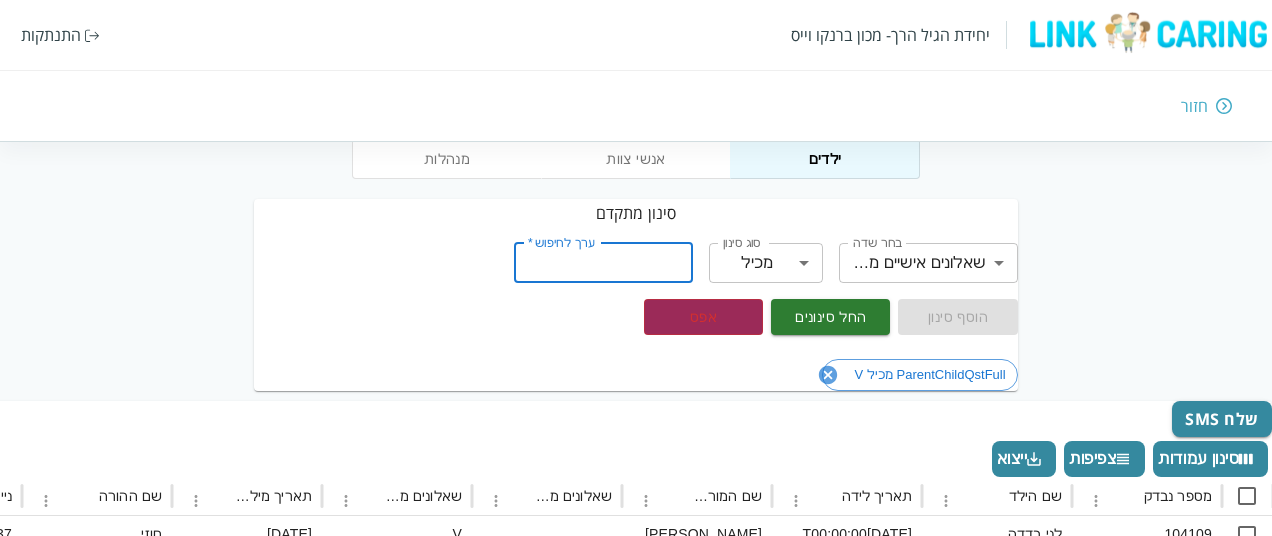 click on "ערך לחיפוש   *" at bounding box center [603, 263] 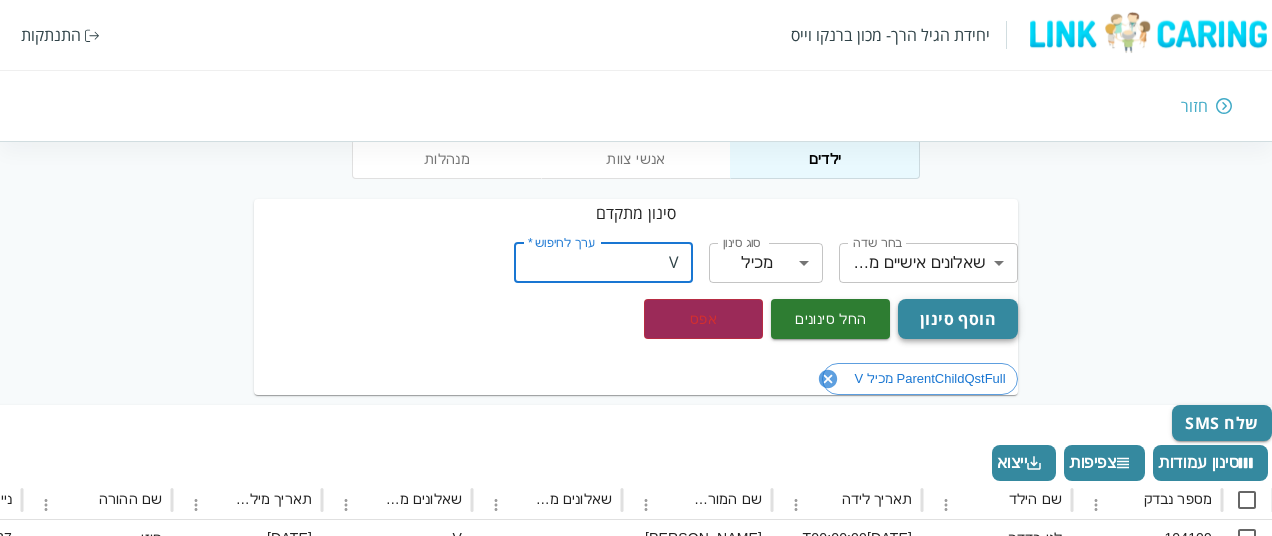 type on "V" 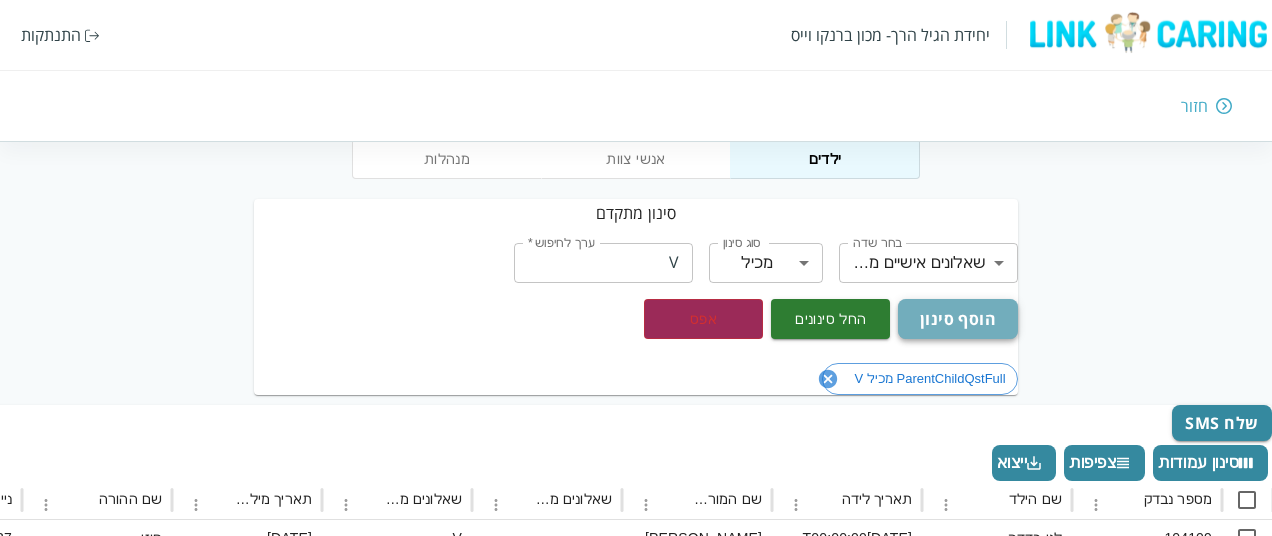 click on "הוסף סינון" at bounding box center (957, 319) 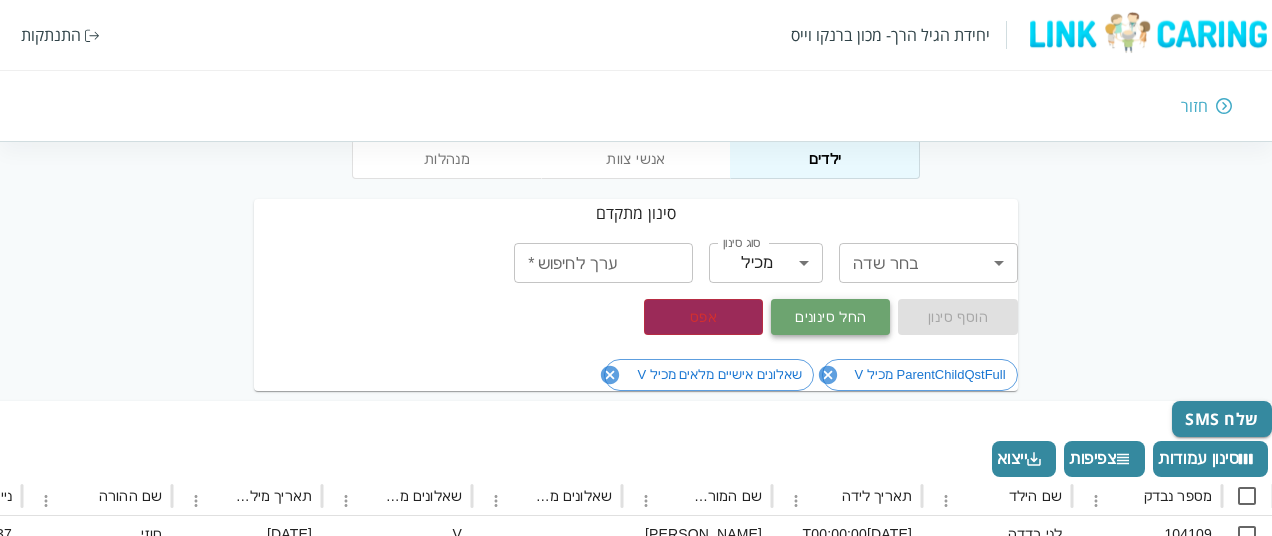click on "החל סינונים" at bounding box center (830, 317) 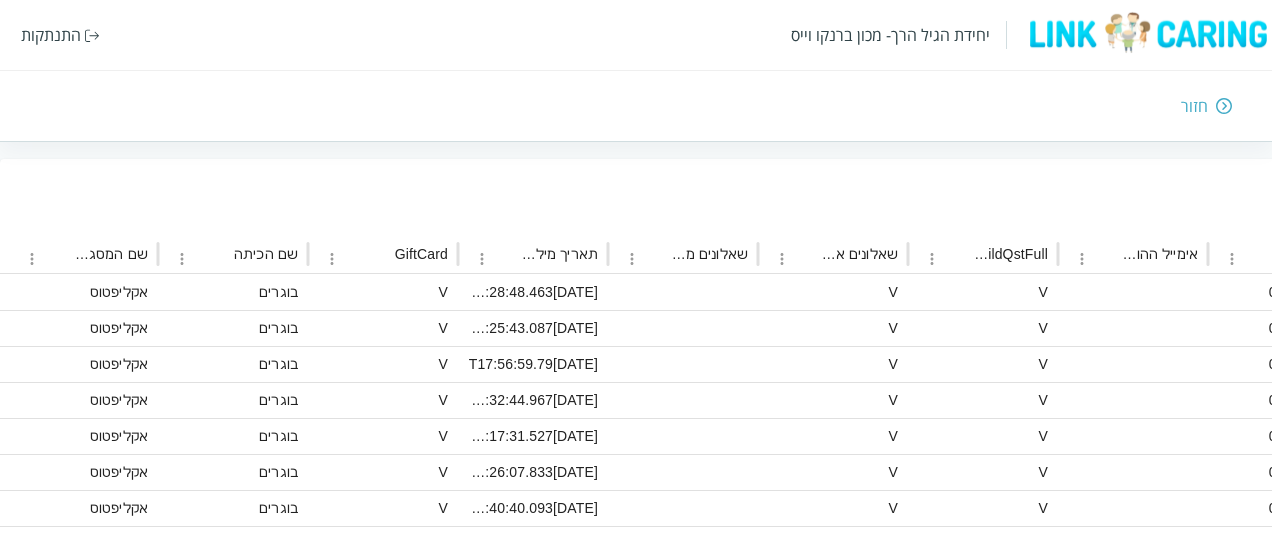 scroll, scrollTop: 324, scrollLeft: -1336, axis: both 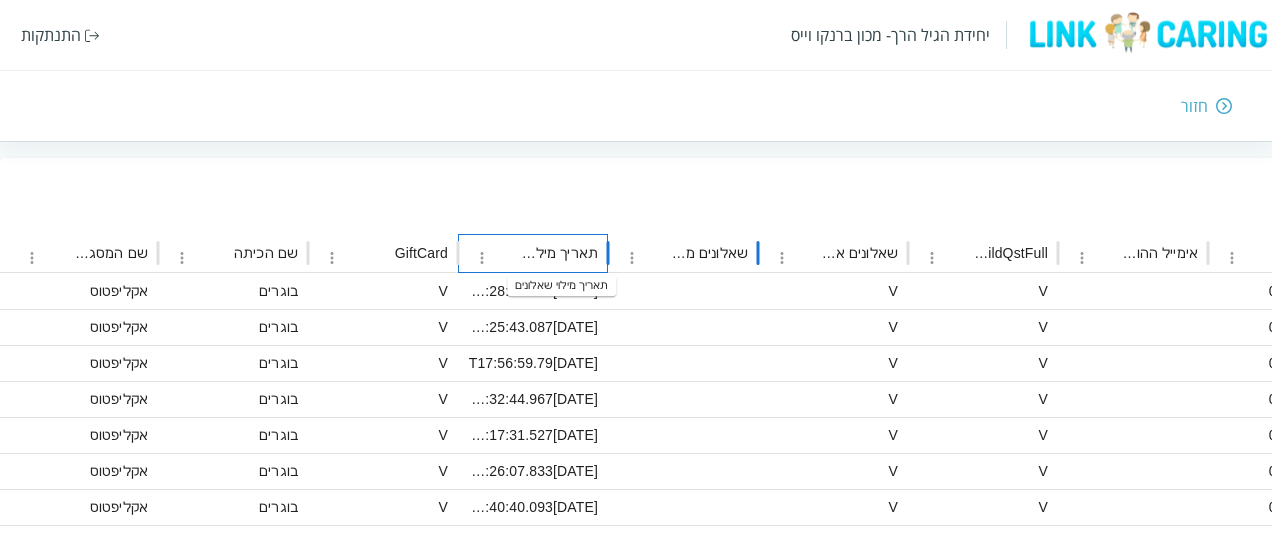 click on "תאריך מילוי שאלונים" at bounding box center [559, 253] 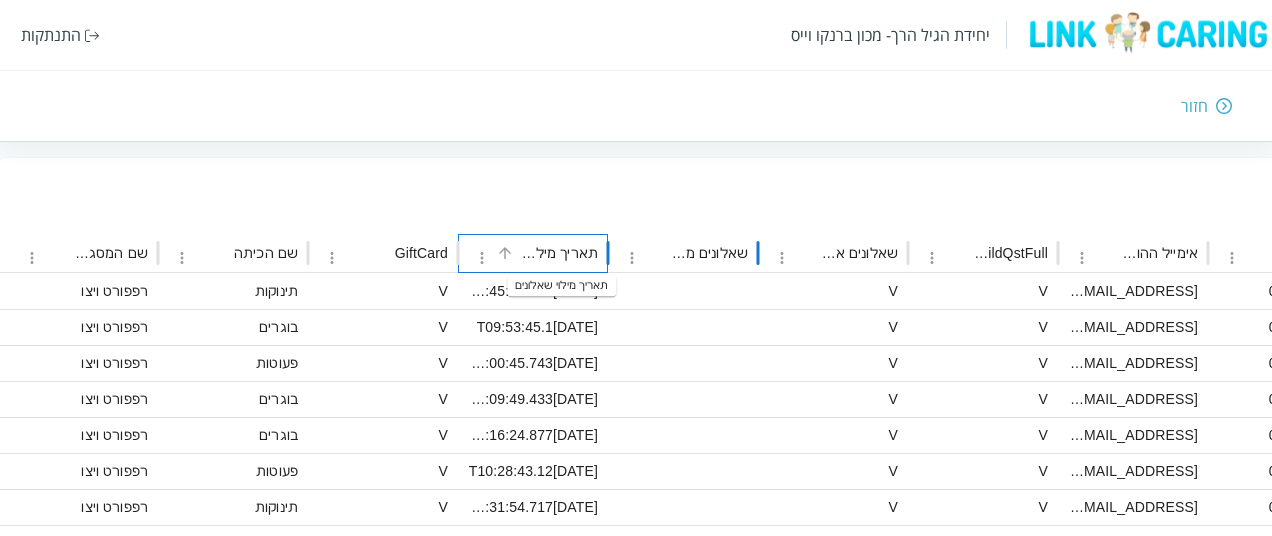 click on "תאריך מילוי שאלונים" at bounding box center [559, 253] 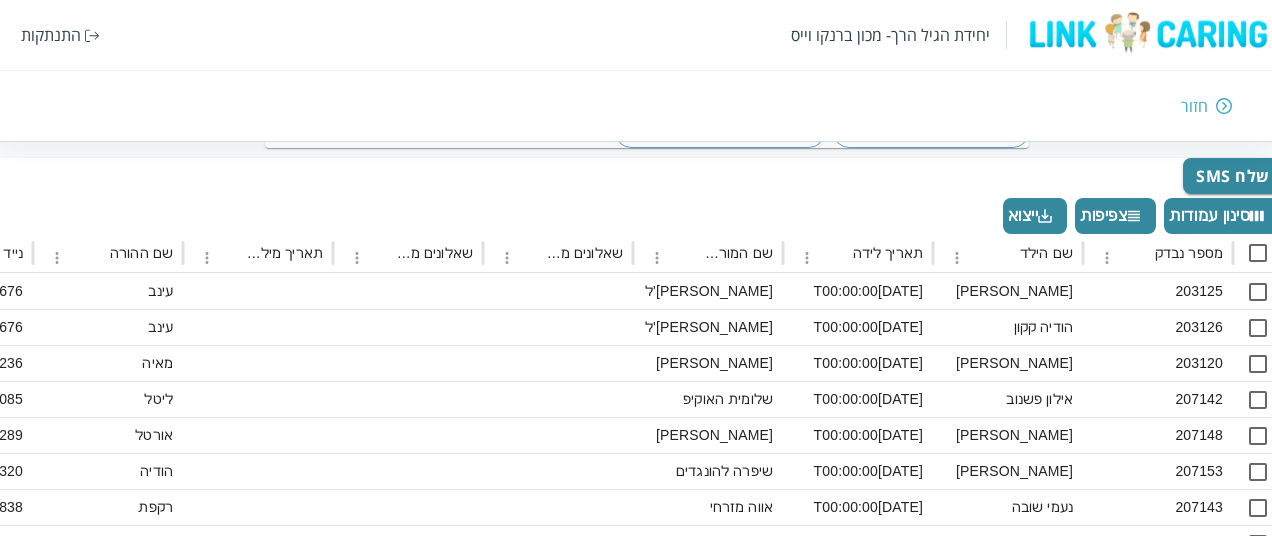 scroll, scrollTop: 324, scrollLeft: 0, axis: vertical 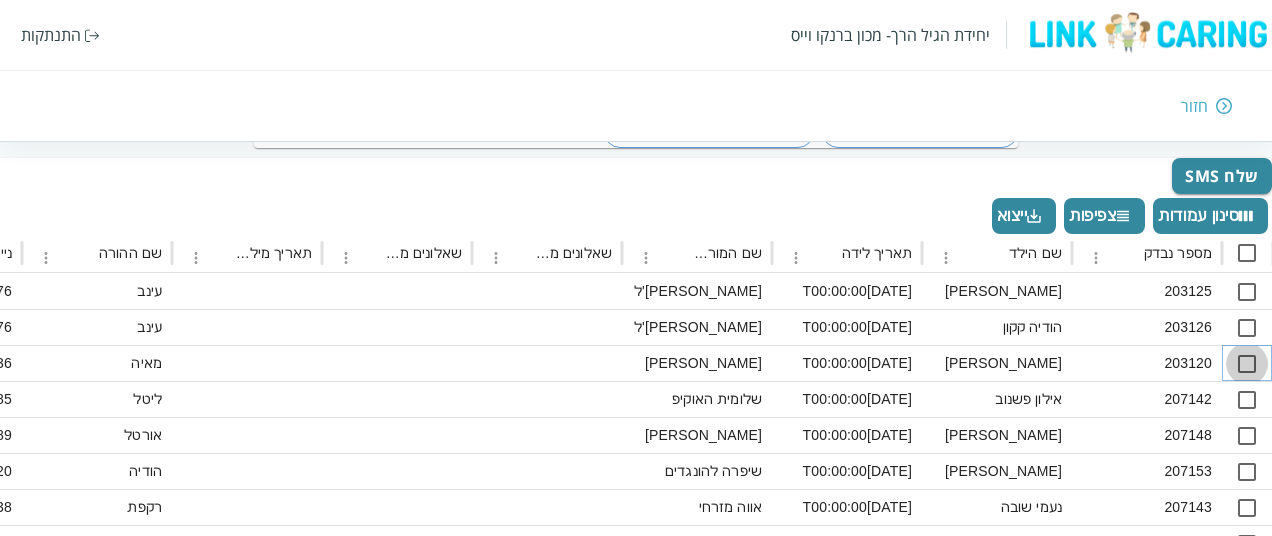 click at bounding box center (1247, 364) 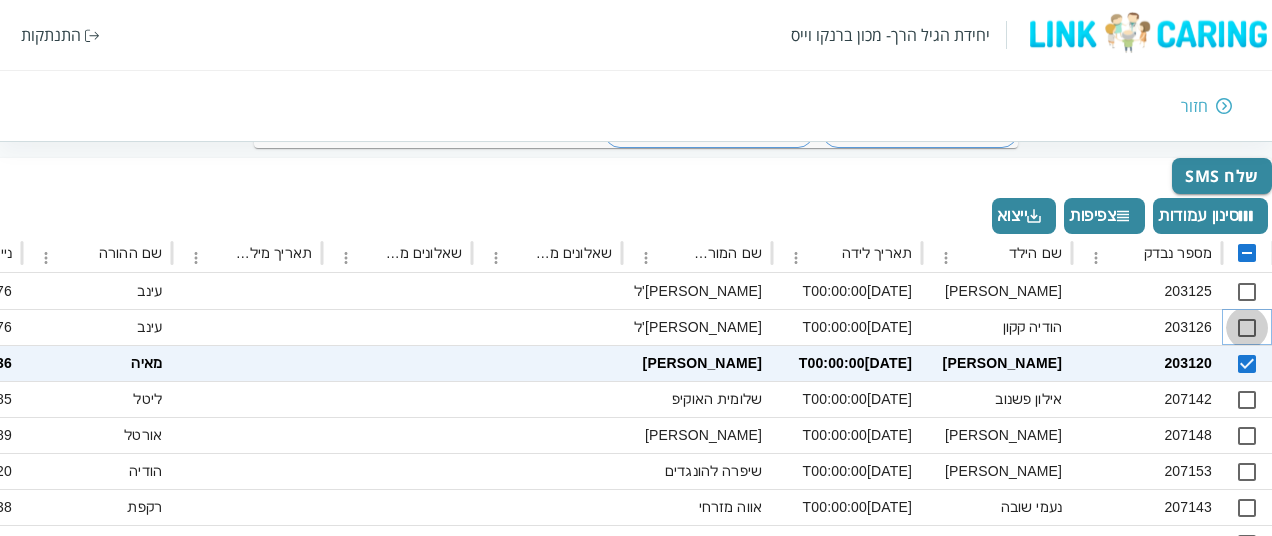 click at bounding box center (1247, 328) 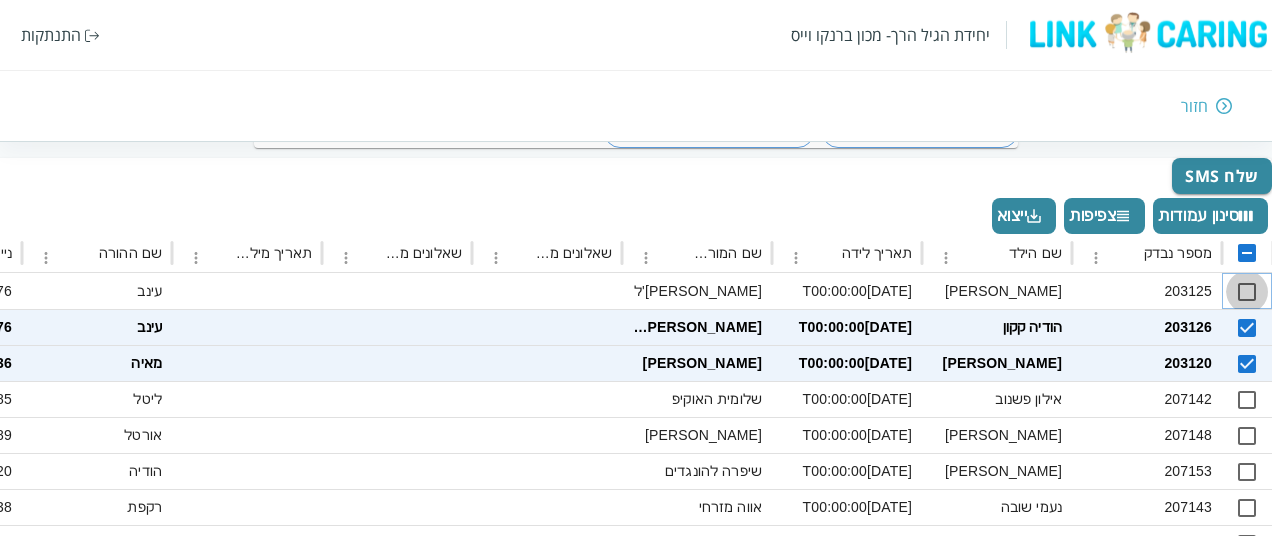 click at bounding box center (1247, 292) 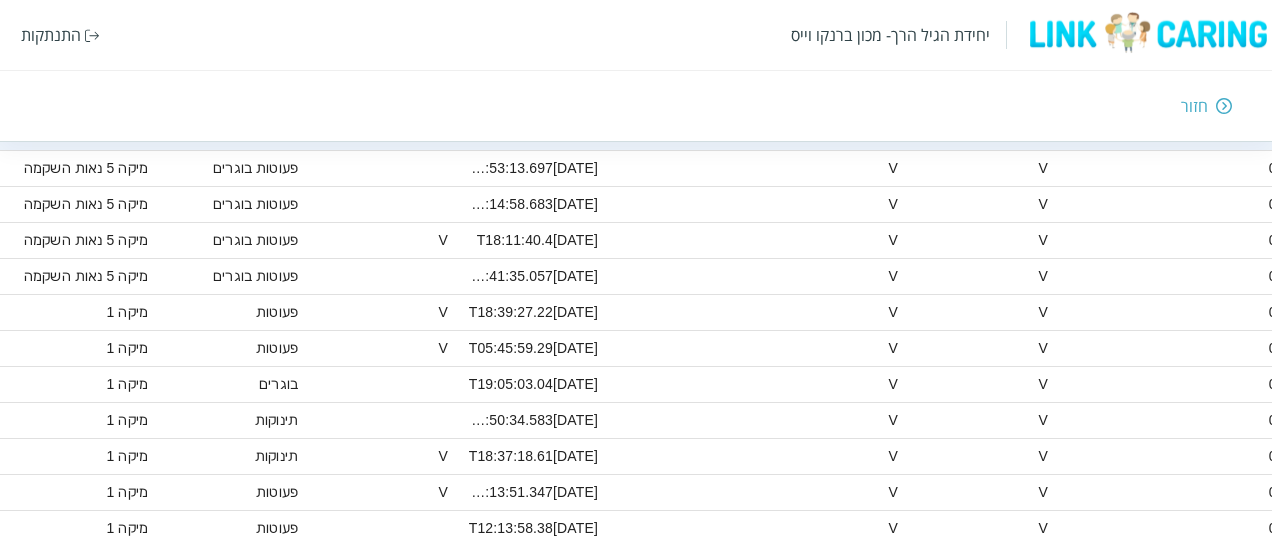scroll, scrollTop: 694, scrollLeft: -1336, axis: both 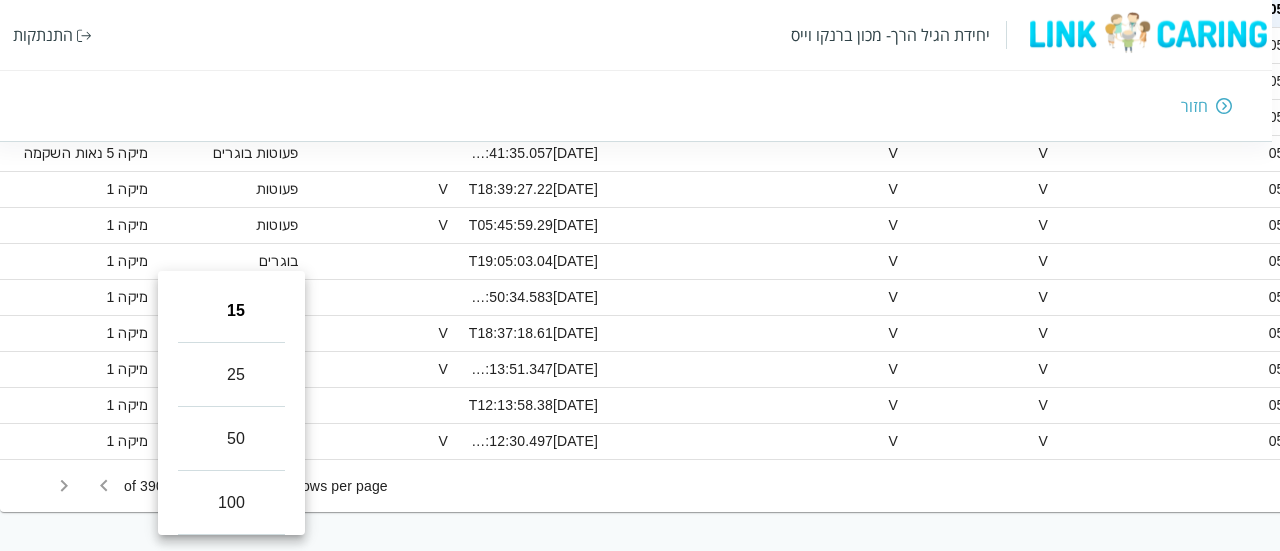 click on "יחידת הגיל הרך- מכון [PERSON_NAME] התנתקות חזור מנהלות אנשי צוות ילדים סינון מתקדם בחר שדה ​ בחר שדה סוג סינון מכיל contains סוג סינון ערך לחיפוש   * ערך לחיפוש   * הוסף סינון החל סינונים אפס ParentChildQstFull מכיל V שאלונים אישיים מלאים מכיל V שלח SMS   סינון עמודות  צפיפות ייצוא מספר נבדק שם הילד תאריך לידה שם המורה במסגרת שאלונים מלאים חלקיים שאלונים מלאים תאריך מילוי שאלונים שם ההורה נייד אימייל ההורה ParentChildQstFull שאלונים אישיים מלאים שאלונים מלאים חלקיים תאריך מילוי שאלונים GiftCard שם הכיתה שם המסגרת 203125 [PERSON_NAME]  [DATE]T00:00:00 [PERSON_NAME]'ל [PERSON_NAME] 0524786676 V V [DATE]T12:17:20.613 פעוטות [PERSON_NAME] 1" at bounding box center (1972, 13) 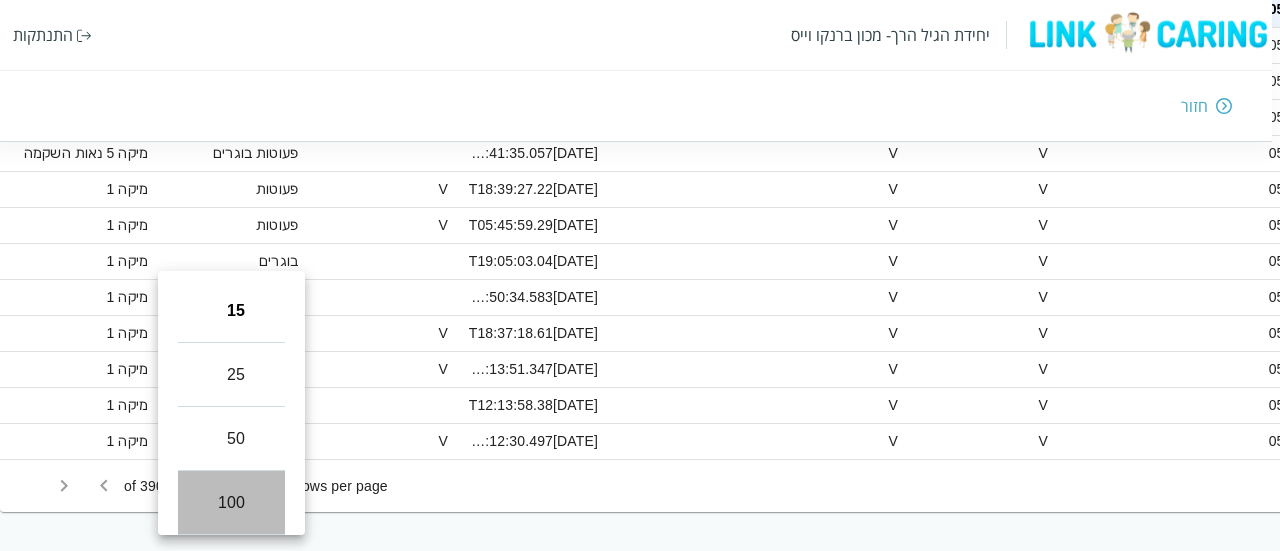 click on "100" at bounding box center [231, 503] 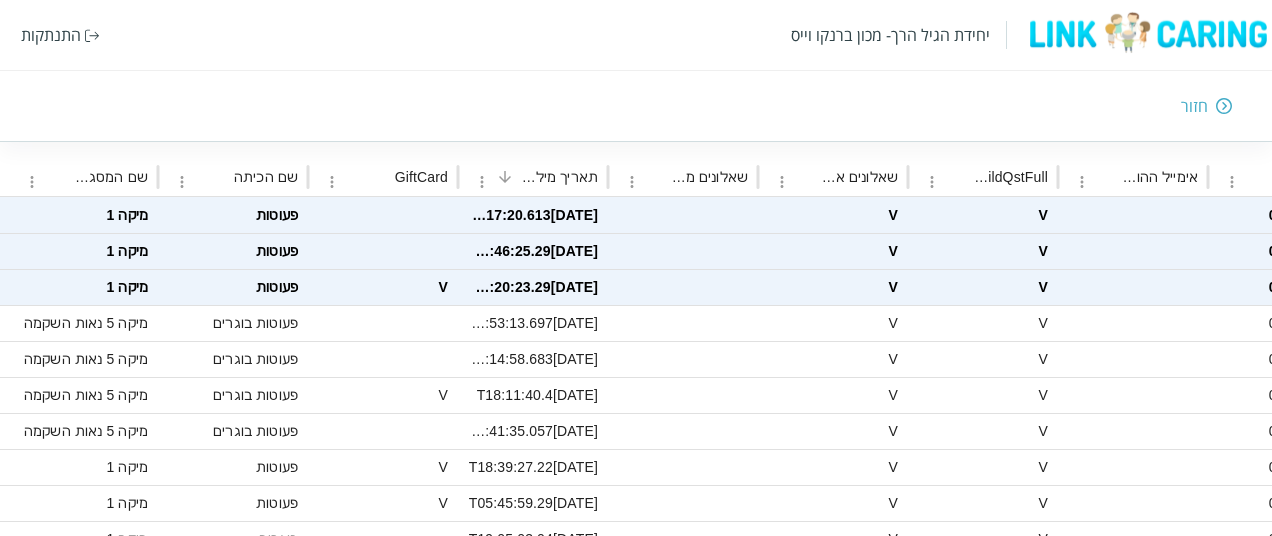 scroll, scrollTop: 399, scrollLeft: -1336, axis: both 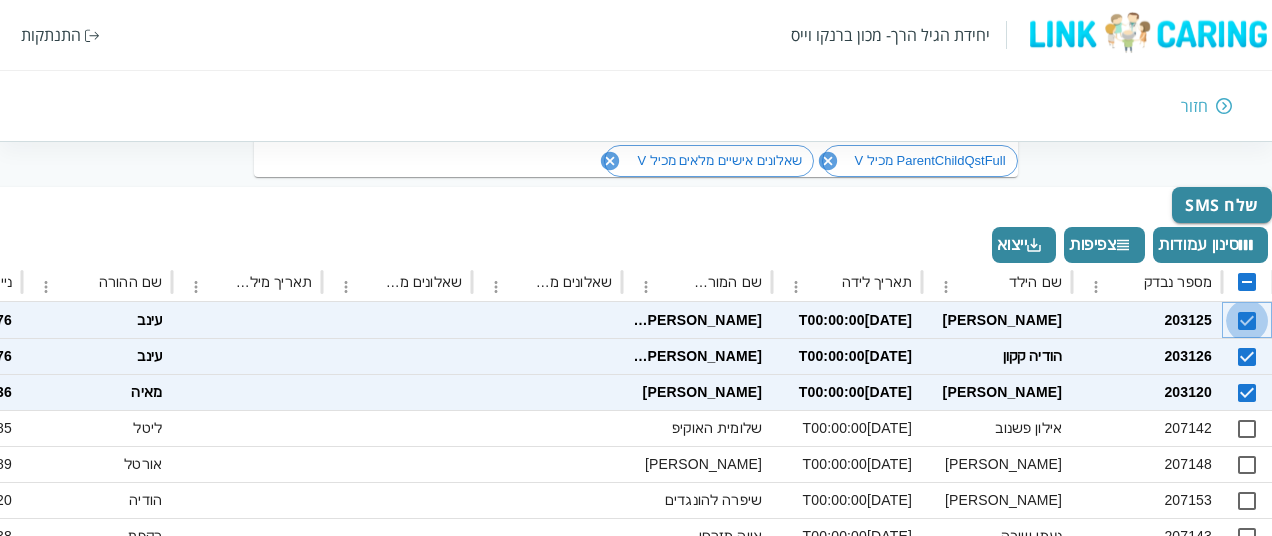 click at bounding box center [1247, 321] 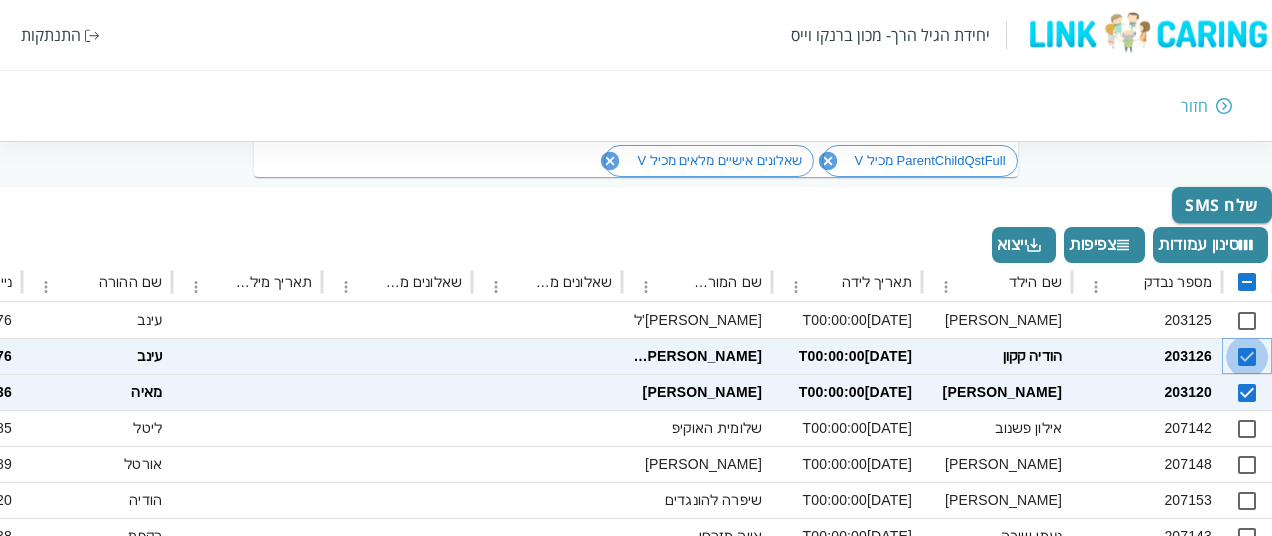 click at bounding box center (1247, 357) 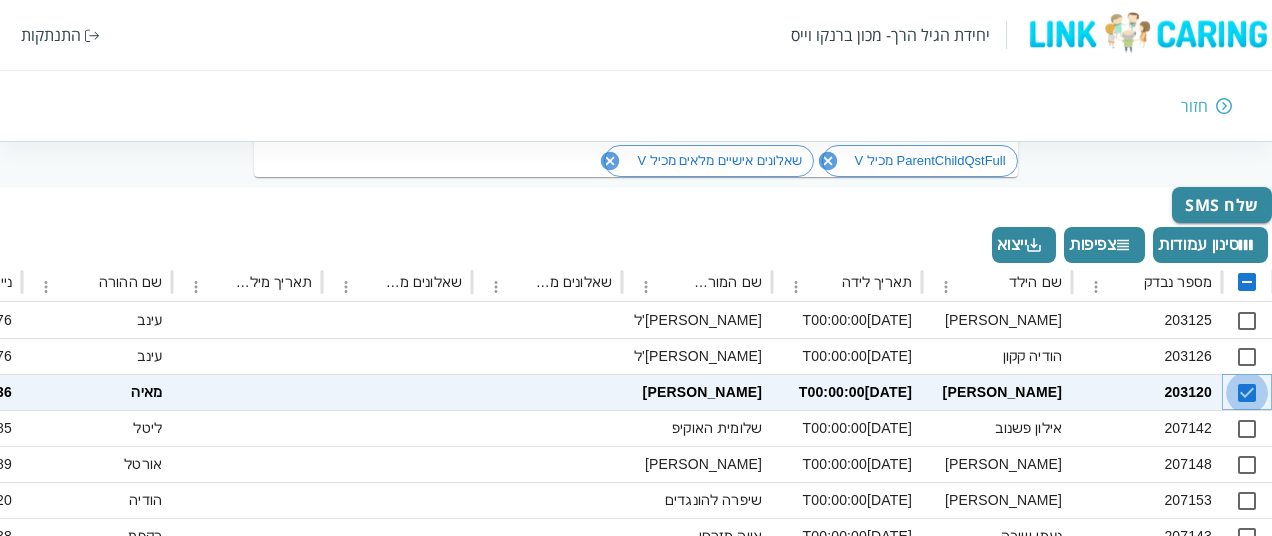 click at bounding box center [1247, 393] 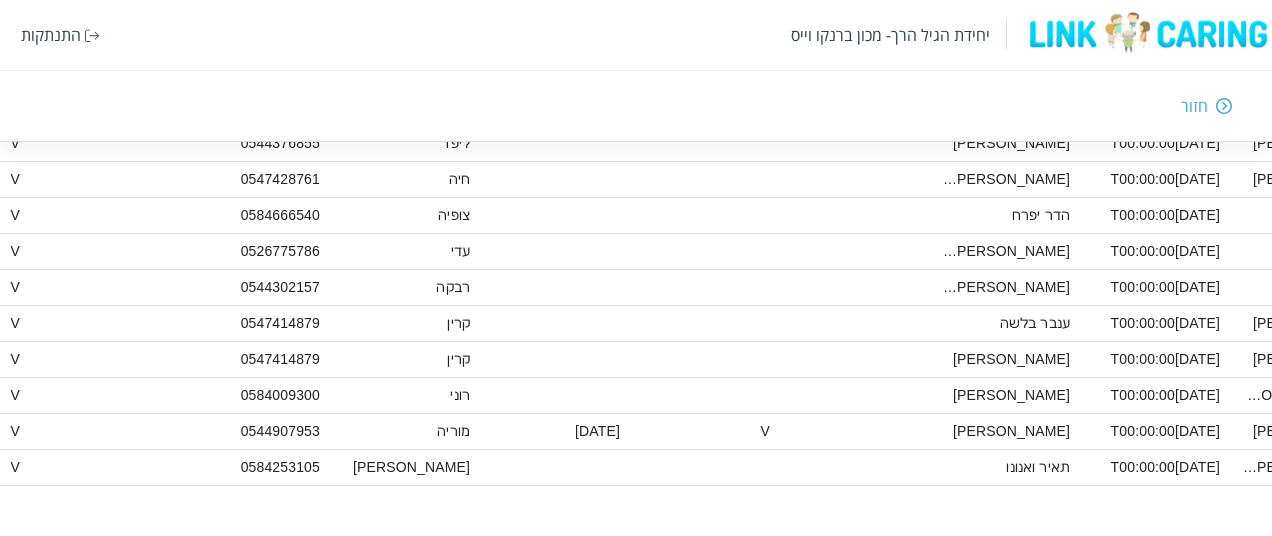 scroll, scrollTop: 3712, scrollLeft: 0, axis: vertical 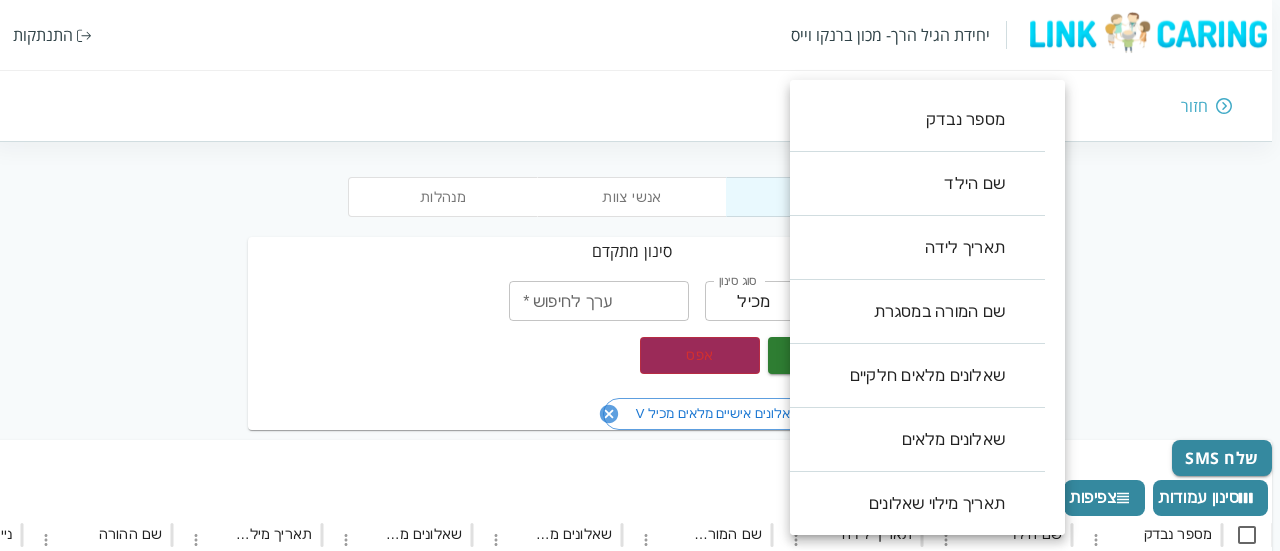 click on "יחידת הגיל הרך- מכון [PERSON_NAME] התנתקות חזור מנהלות אנשי צוות ילדים סינון מתקדם בחר שדה ​ בחר שדה סוג סינון מכיל contains סוג סינון ערך לחיפוש   * ערך לחיפוש   * הוסף סינון החל סינונים אפס ParentChildQstFull מכיל V שאלונים אישיים מלאים מכיל V שלח SMS   סינון עמודות  צפיפות ייצוא מספר נבדק שם הילד תאריך לידה שם המורה במסגרת שאלונים מלאים חלקיים שאלונים מלאים תאריך מילוי שאלונים שם ההורה נייד אימייל ההורה ParentChildQstFull שאלונים אישיים מלאים שאלונים מלאים חלקיים תאריך מילוי שאלונים GiftCard שם הכיתה שם המסגרת 203125 [PERSON_NAME]  [DATE]T00:00:00 [PERSON_NAME]'ל [PERSON_NAME] 0524786676 V V [DATE]T12:17:20.613 פעוטות [PERSON_NAME] 1" at bounding box center (636, 2179) 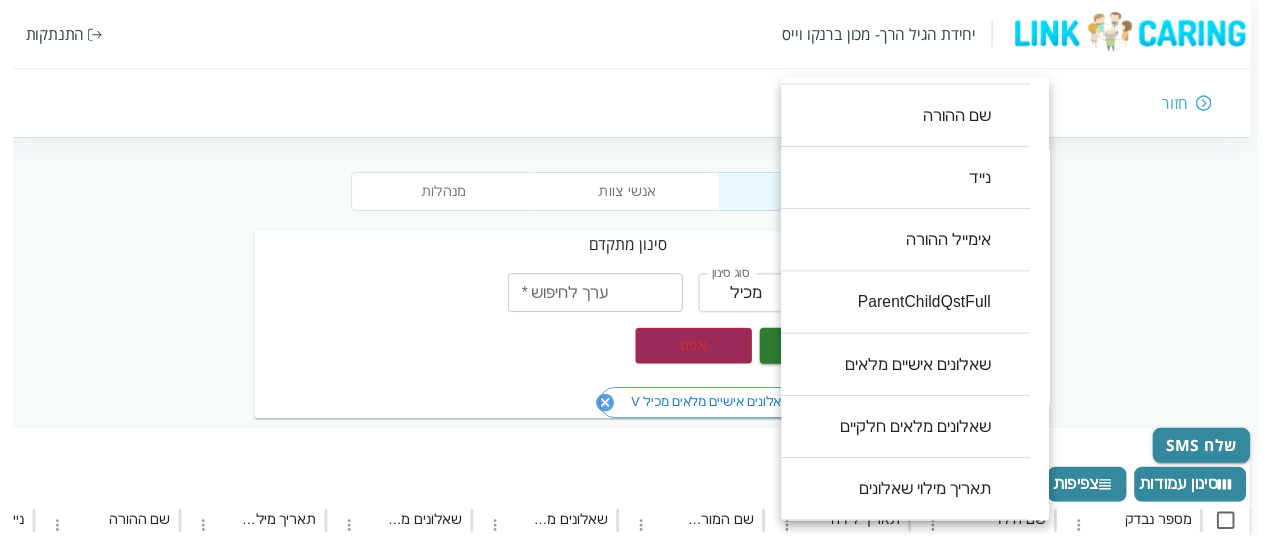 scroll, scrollTop: 640, scrollLeft: 0, axis: vertical 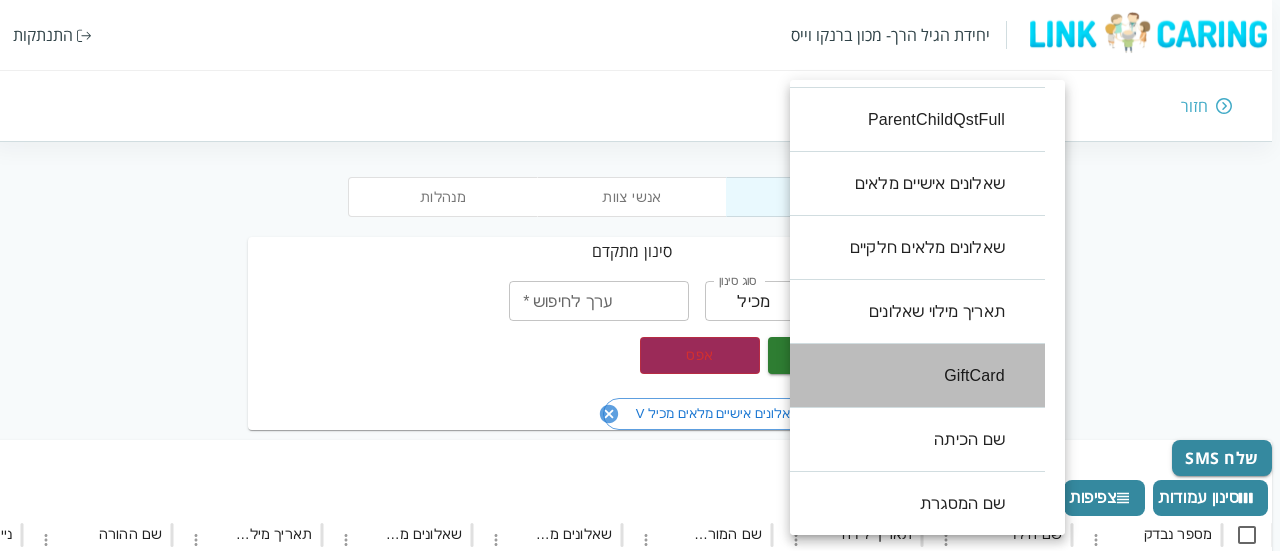 click on "GiftCard" at bounding box center [907, 376] 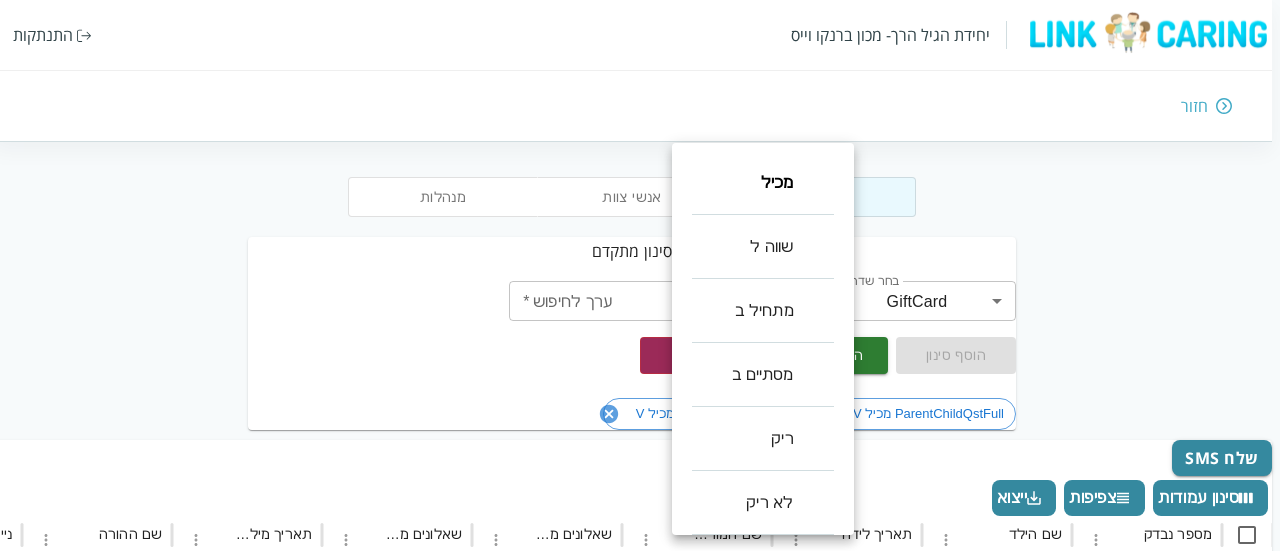 click on "יחידת הגיל הרך- מכון [PERSON_NAME] התנתקות חזור מנהלות אנשי צוות ילדים סינון מתקדם בחר שדה GiftCard GiftCard בחר שדה סוג סינון מכיל contains סוג סינון ערך לחיפוש   * ערך לחיפוש   * הוסף סינון החל סינונים אפס ParentChildQstFull מכיל V שאלונים אישיים מלאים מכיל V שלח SMS   סינון עמודות  צפיפות ייצוא מספר נבדק שם הילד תאריך לידה שם המורה במסגרת שאלונים מלאים חלקיים שאלונים מלאים תאריך מילוי שאלונים שם ההורה נייד אימייל ההורה ParentChildQstFull שאלונים אישיים מלאים שאלונים מלאים חלקיים תאריך מילוי שאלונים GiftCard שם הכיתה שם המסגרת 203125 [PERSON_NAME]  [DATE]T00:00:00 [PERSON_NAME]'ל [PERSON_NAME] 0524786676 V V [DATE]T12:17:20.613 [PERSON_NAME] 1" at bounding box center [636, 2179] 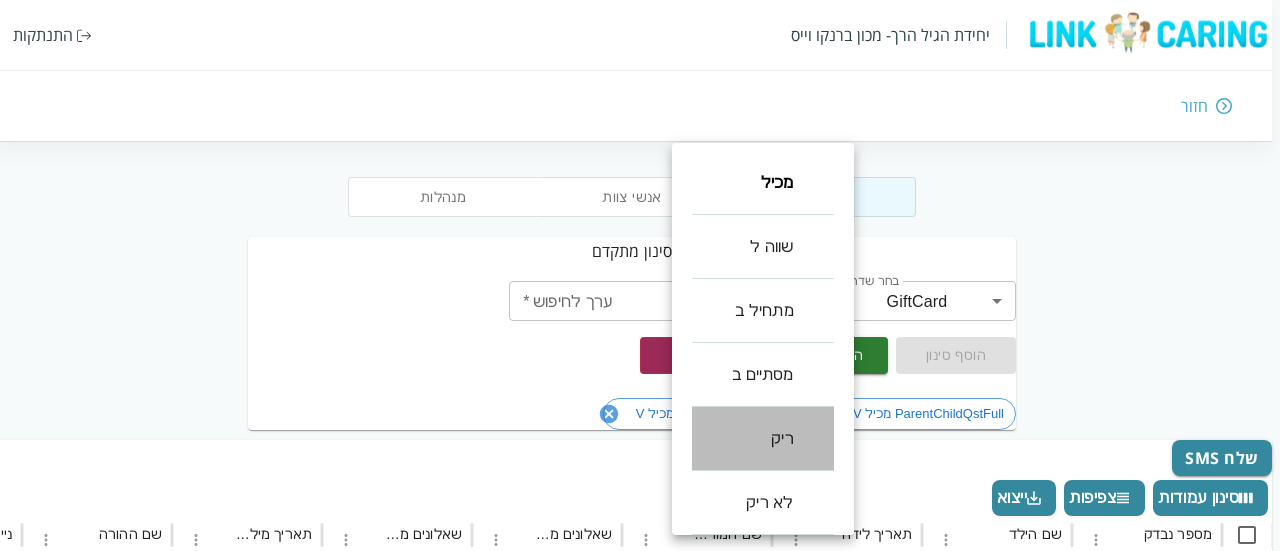 click on "ריק" at bounding box center (763, 439) 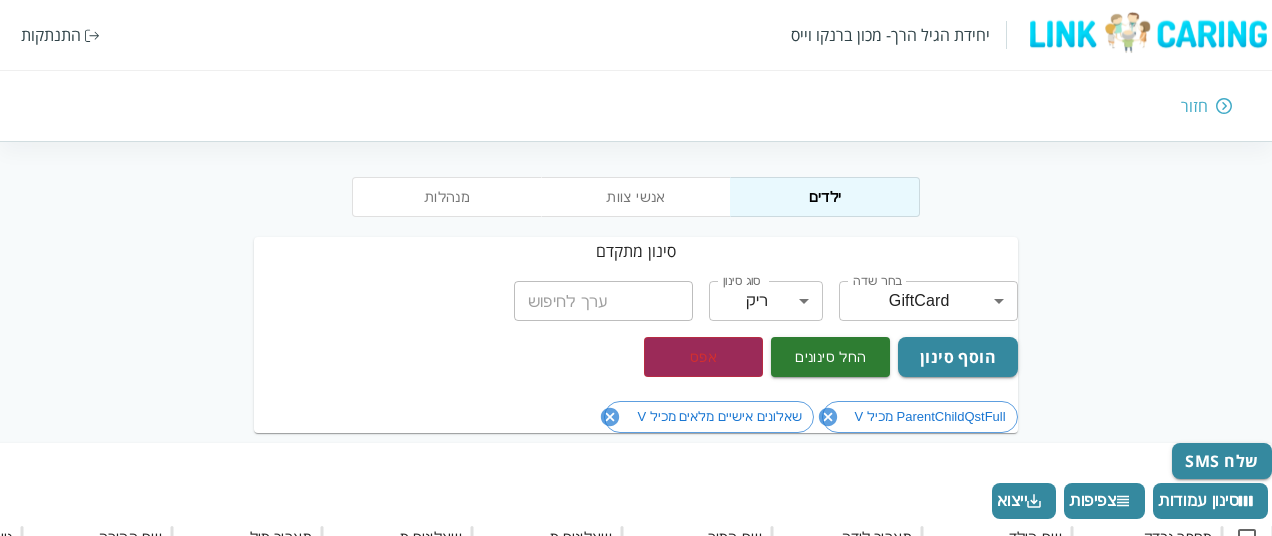 click on "הוסף סינון החל סינונים אפס" at bounding box center [823, 349] 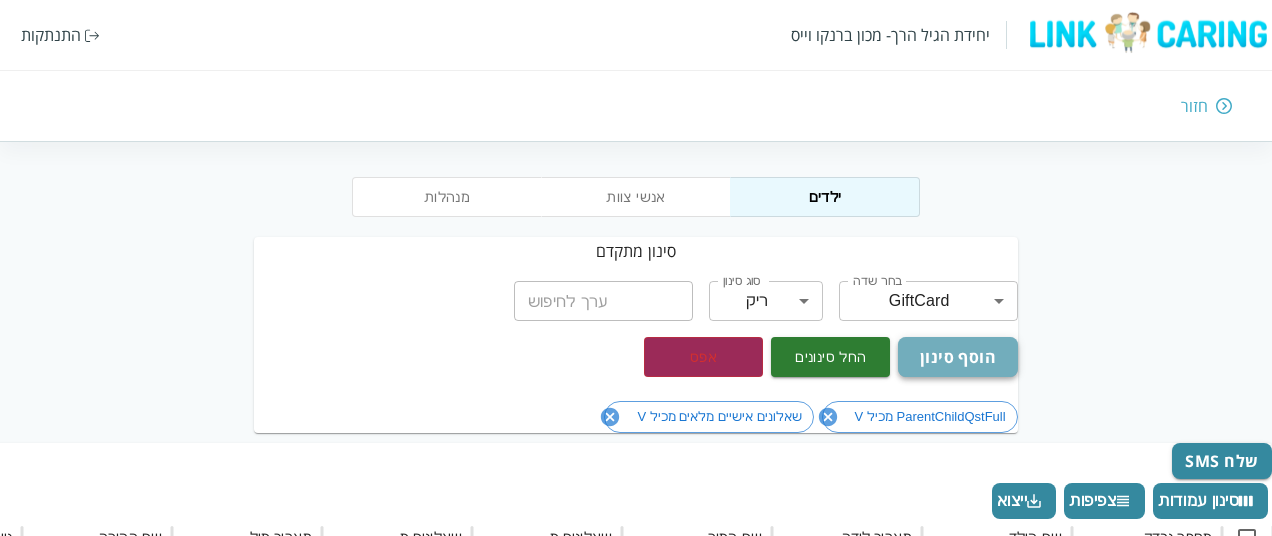 click on "הוסף סינון" at bounding box center [957, 357] 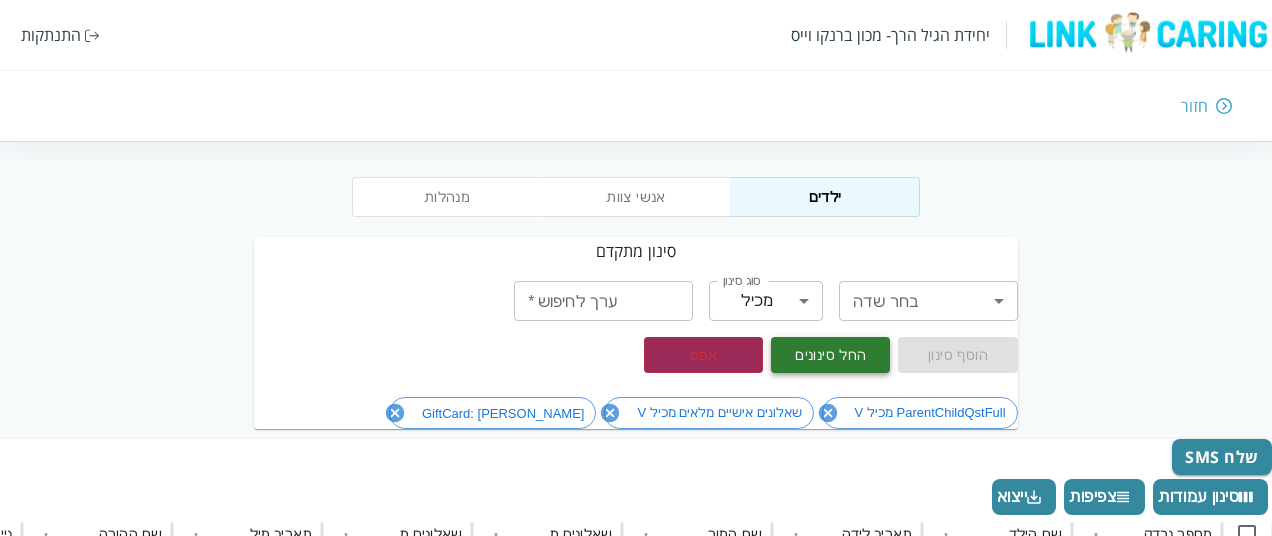 click on "החל סינונים" at bounding box center [830, 355] 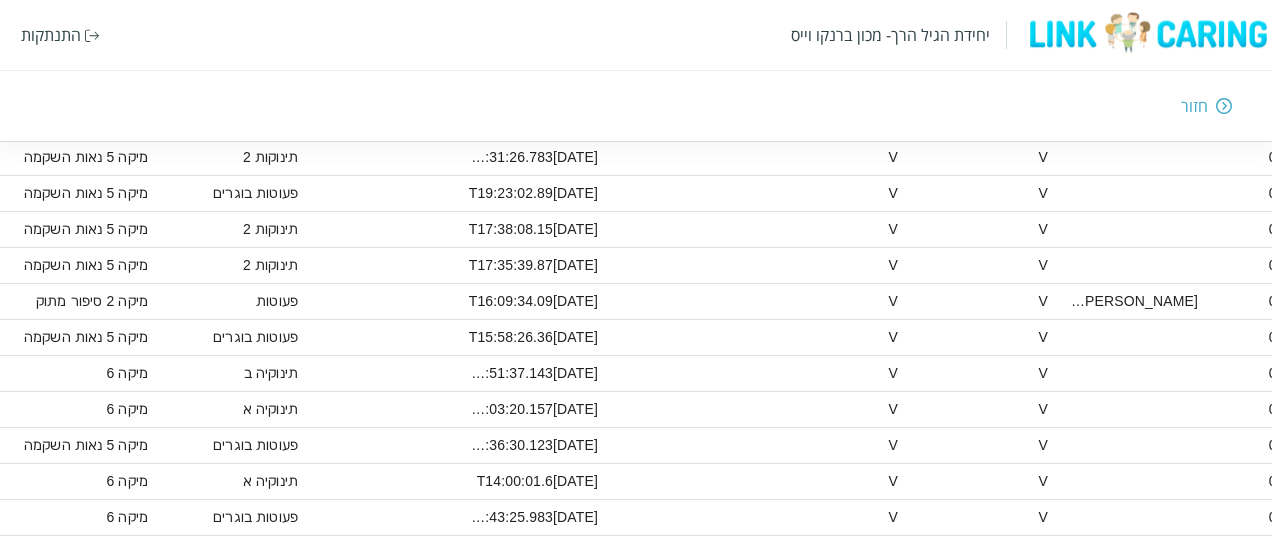 scroll, scrollTop: 1217, scrollLeft: -1336, axis: both 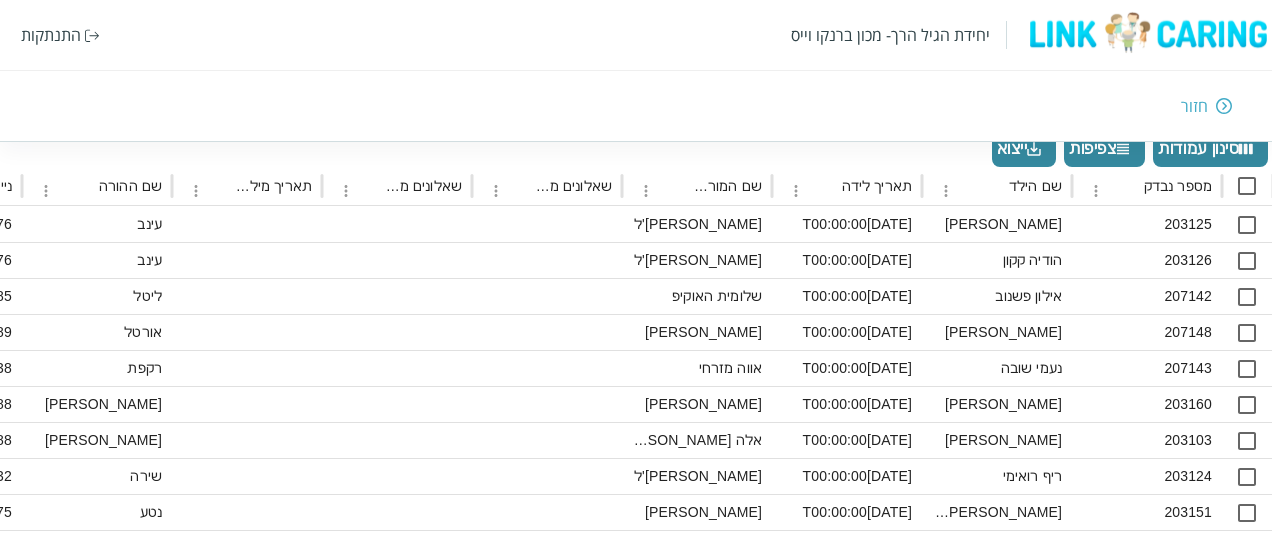 type 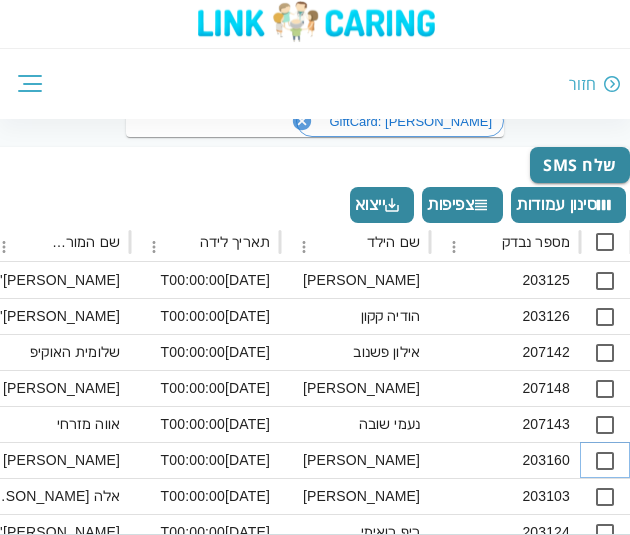 click at bounding box center (605, 461) 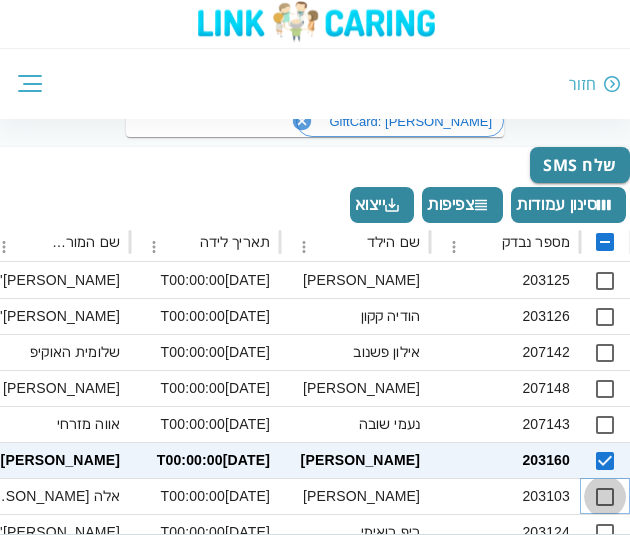 click at bounding box center (605, 497) 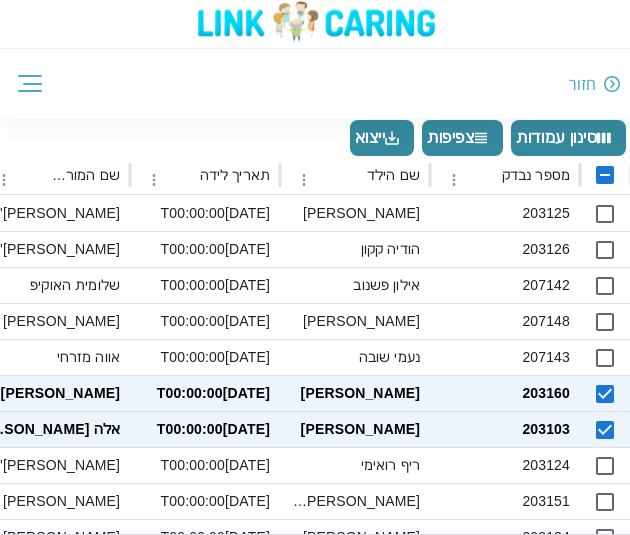 scroll, scrollTop: 459, scrollLeft: 0, axis: vertical 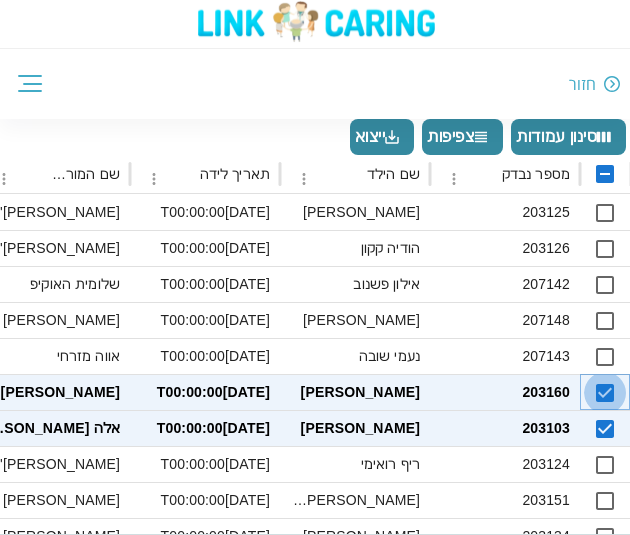 click at bounding box center (605, 393) 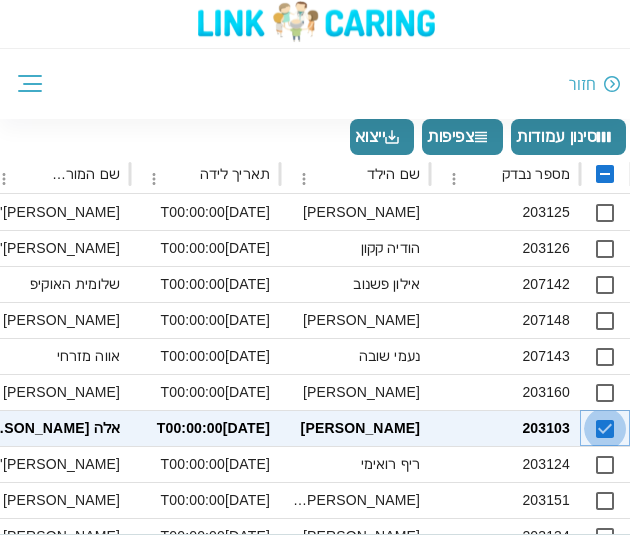click at bounding box center [605, 429] 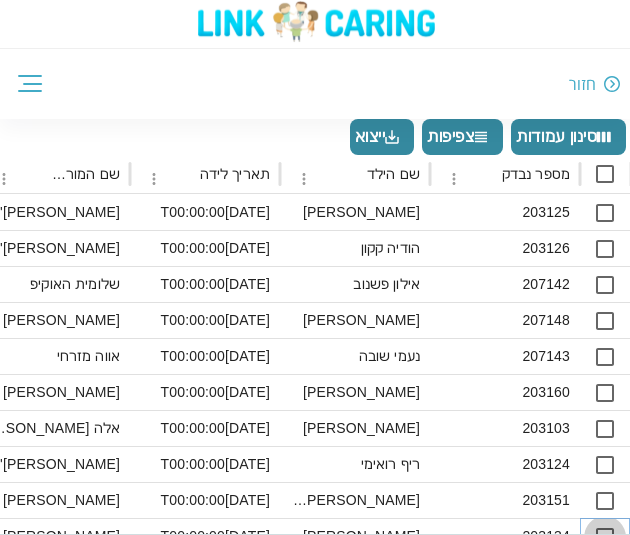 click at bounding box center (605, 537) 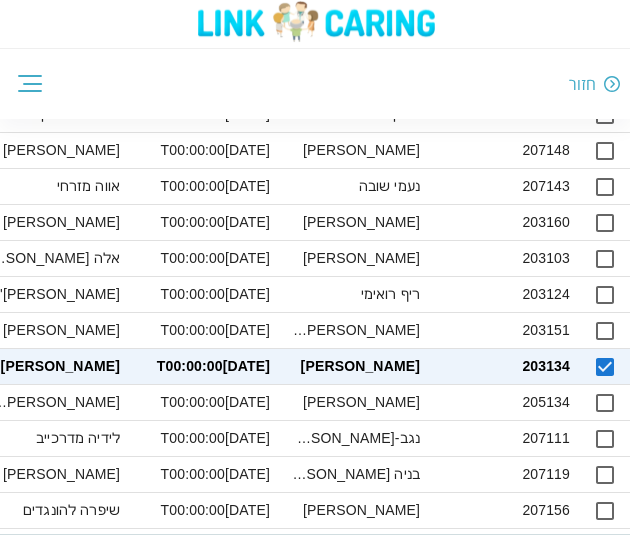 scroll, scrollTop: 630, scrollLeft: 0, axis: vertical 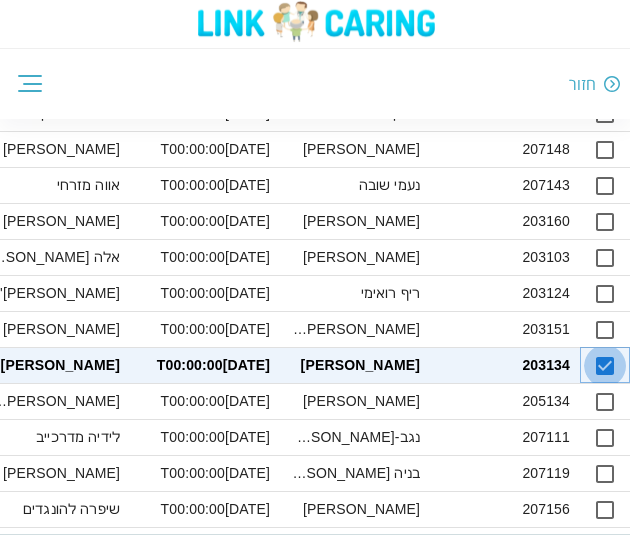 click at bounding box center [605, 366] 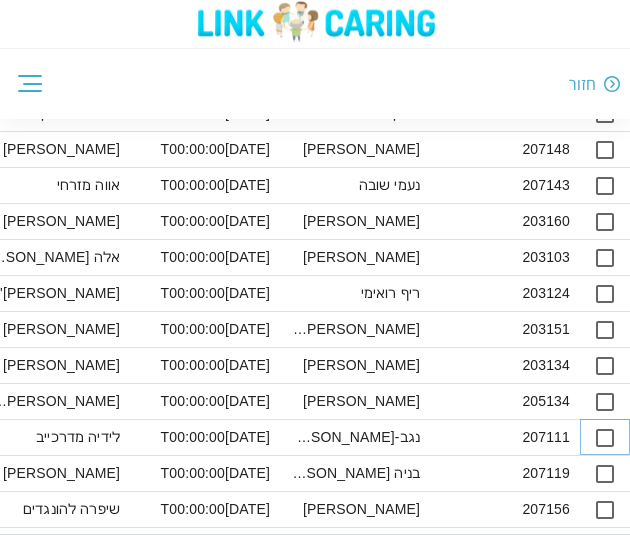 drag, startPoint x: 596, startPoint y: 395, endPoint x: 623, endPoint y: 391, distance: 27.294687 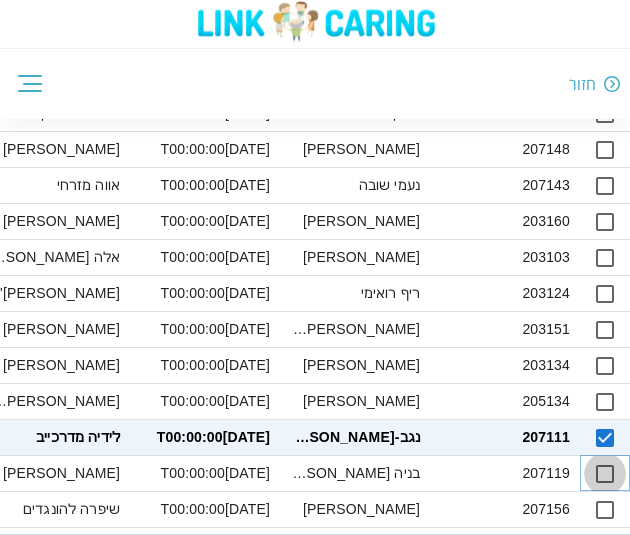 click at bounding box center [605, 474] 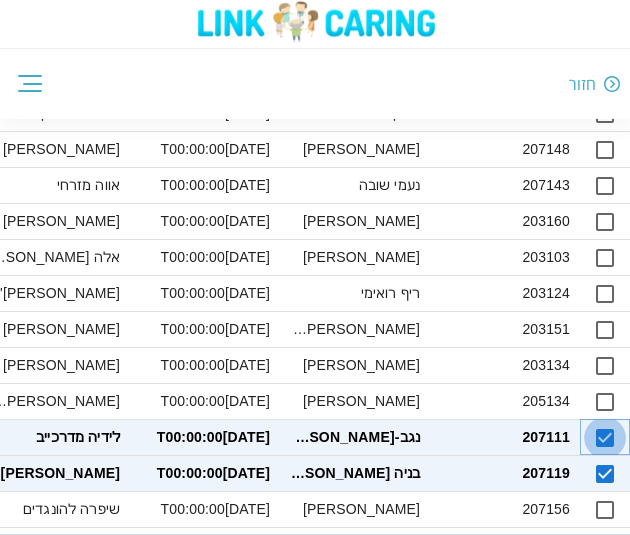 click at bounding box center [605, 438] 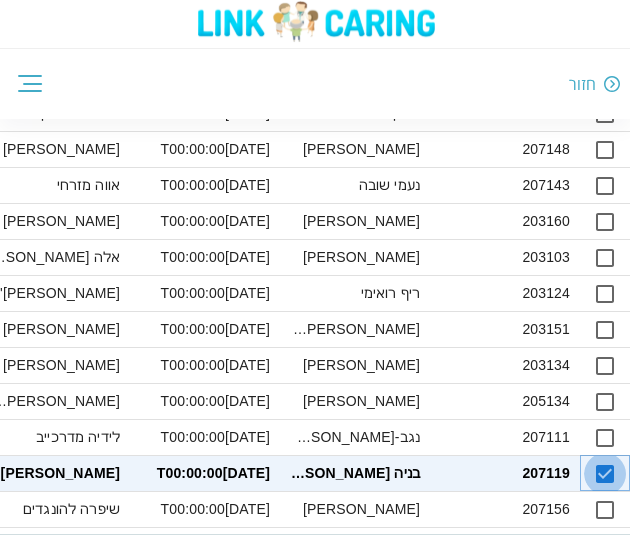 click at bounding box center [605, 474] 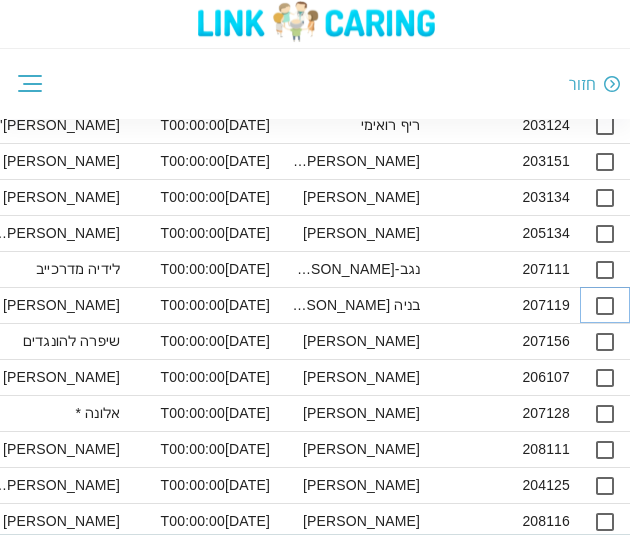 scroll, scrollTop: 810, scrollLeft: 0, axis: vertical 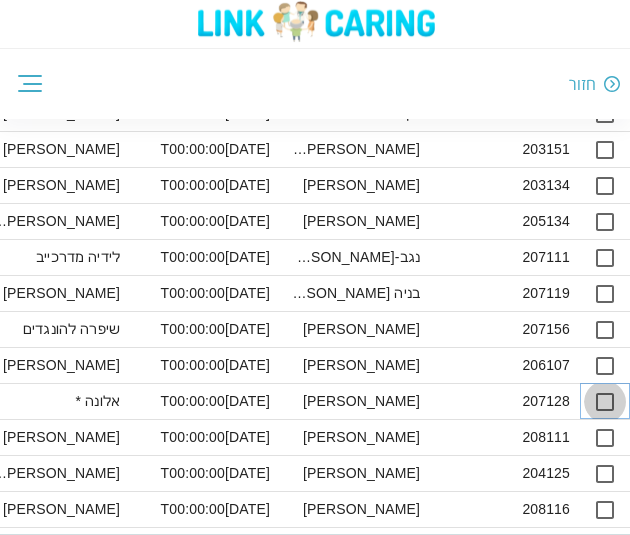 click at bounding box center [605, 402] 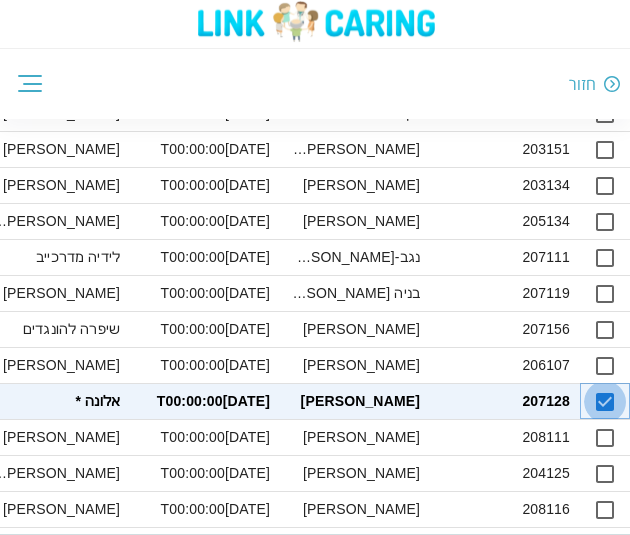 click at bounding box center (605, 402) 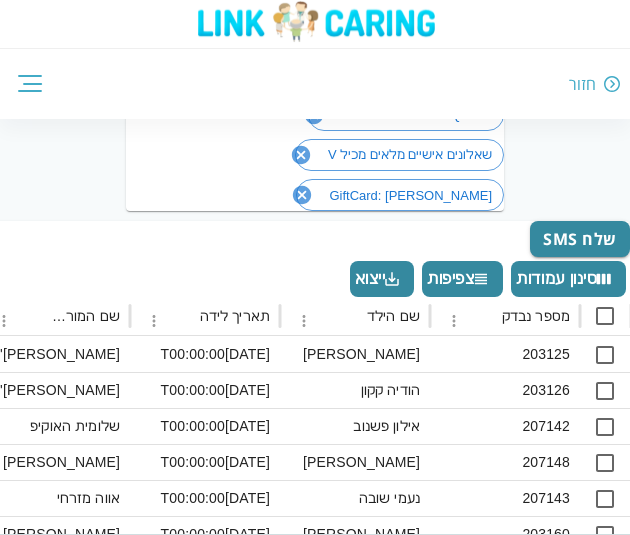 scroll, scrollTop: 335, scrollLeft: 0, axis: vertical 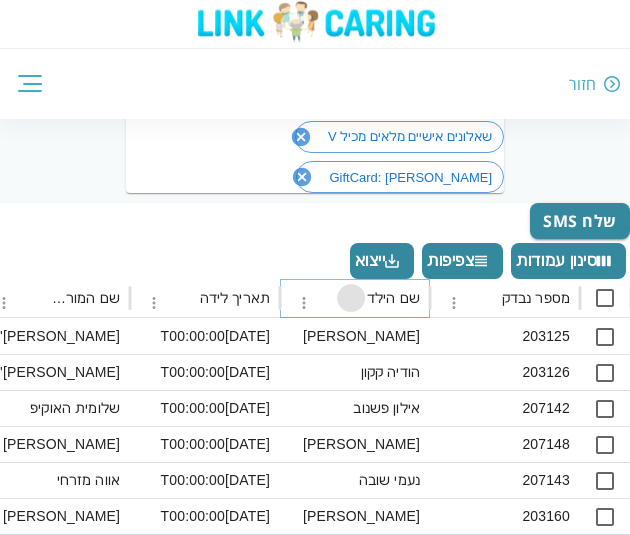 click 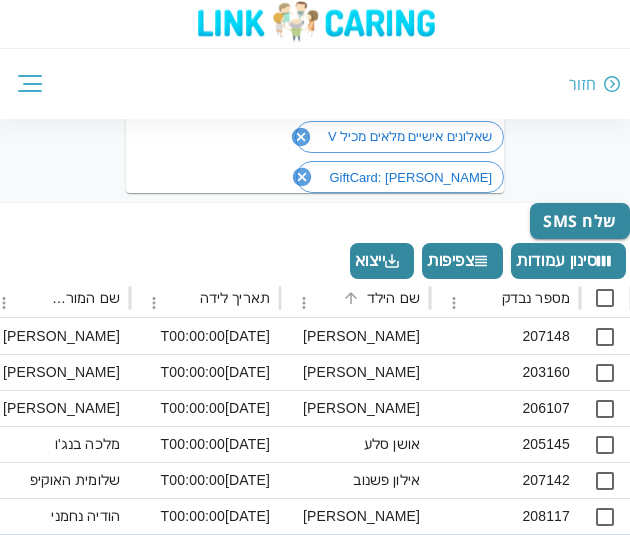 click at bounding box center (605, 553) 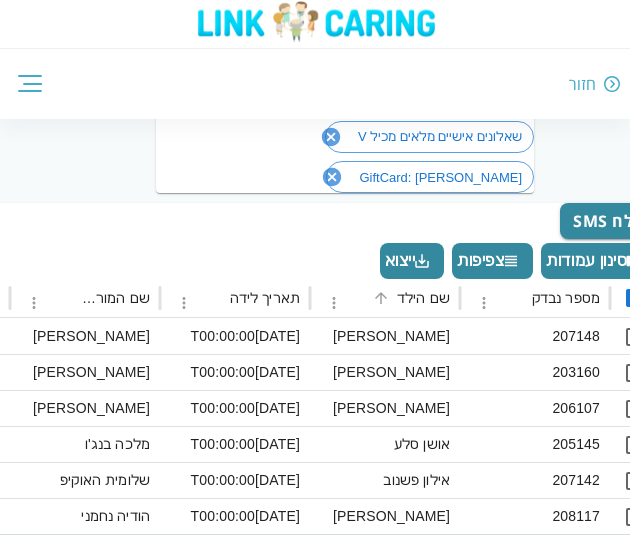 scroll, scrollTop: 335, scrollLeft: 0, axis: vertical 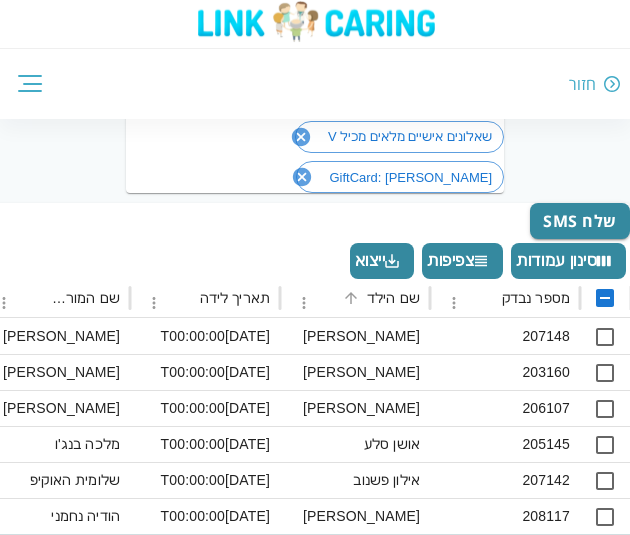 click at bounding box center (605, 553) 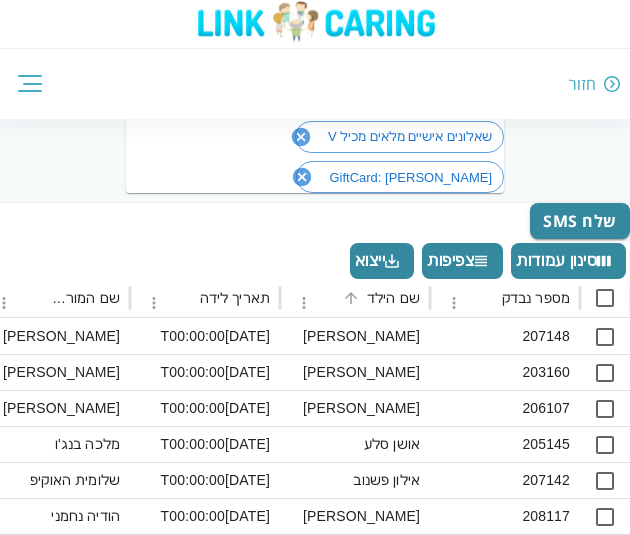 checkbox on "false" 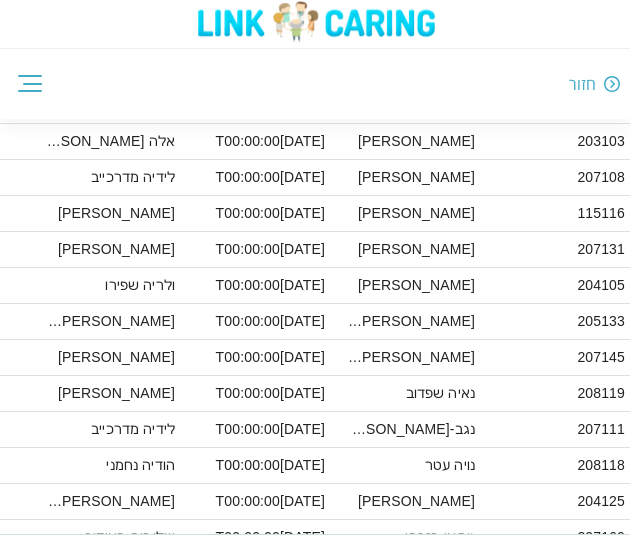 scroll, scrollTop: 1250, scrollLeft: 0, axis: vertical 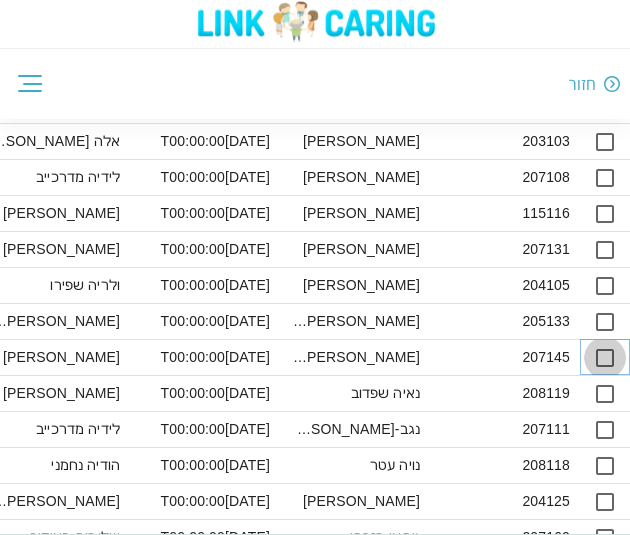 click at bounding box center (605, 358) 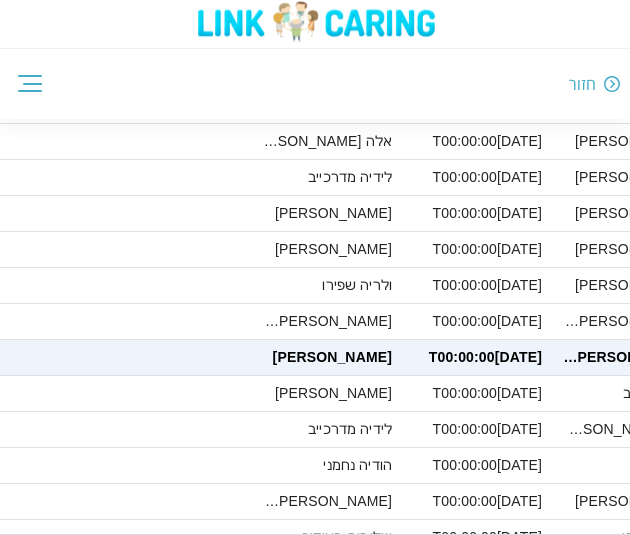 scroll, scrollTop: 1250, scrollLeft: 0, axis: vertical 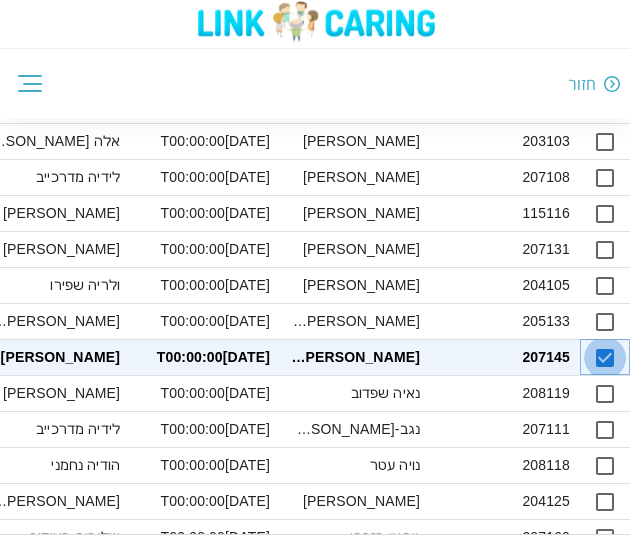 click at bounding box center [605, 358] 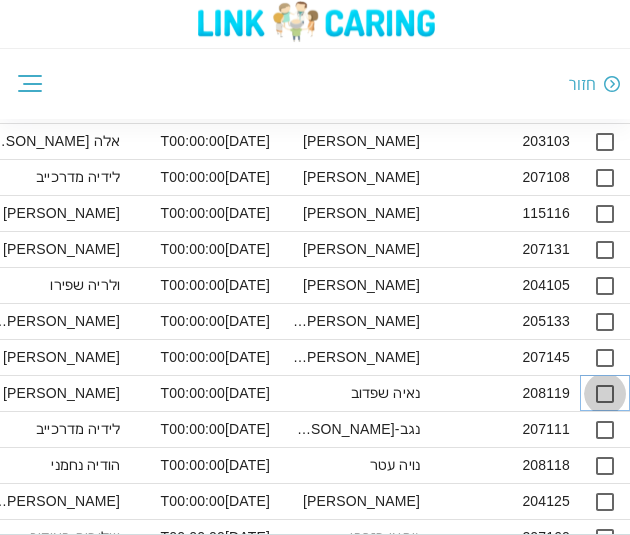 click at bounding box center (605, 394) 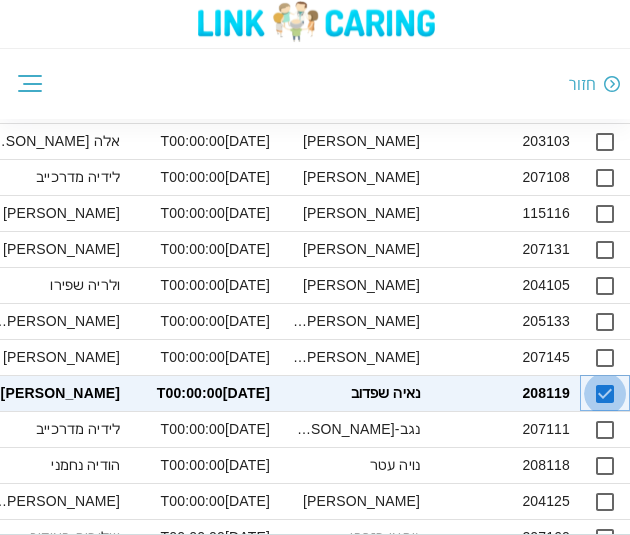 click at bounding box center (605, 394) 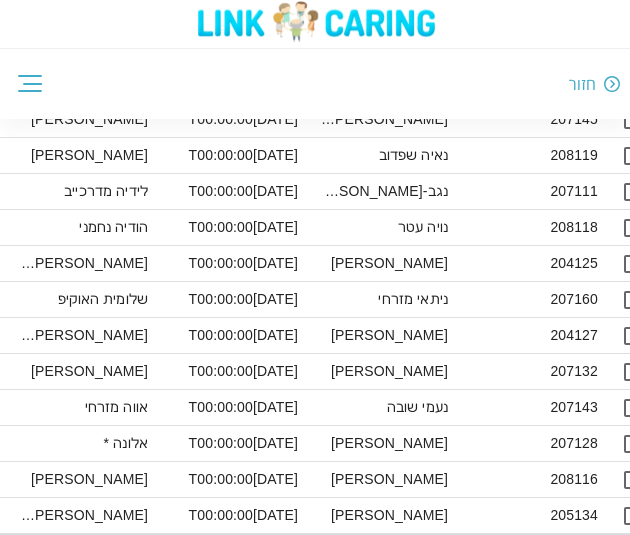 scroll, scrollTop: 1488, scrollLeft: 0, axis: vertical 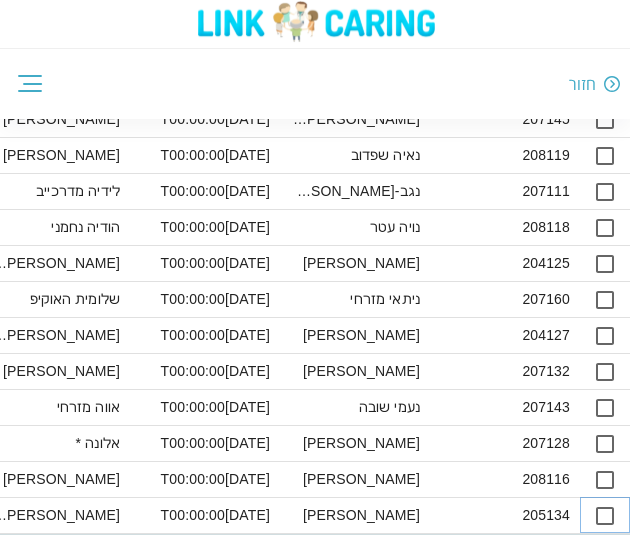 click at bounding box center [605, 516] 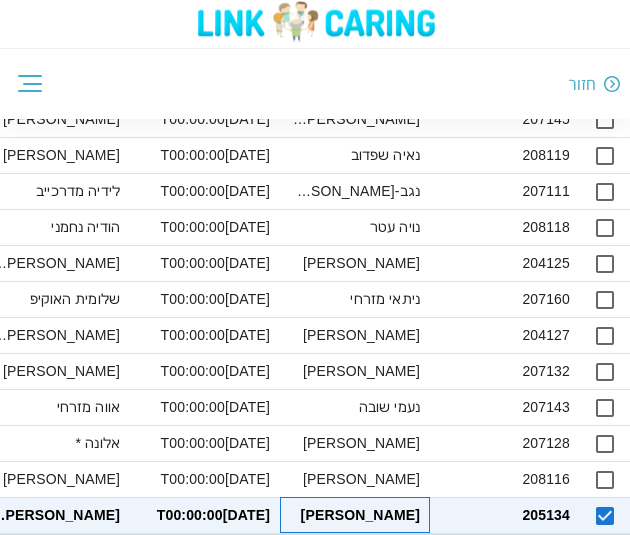 click on "[PERSON_NAME]" at bounding box center (355, 515) 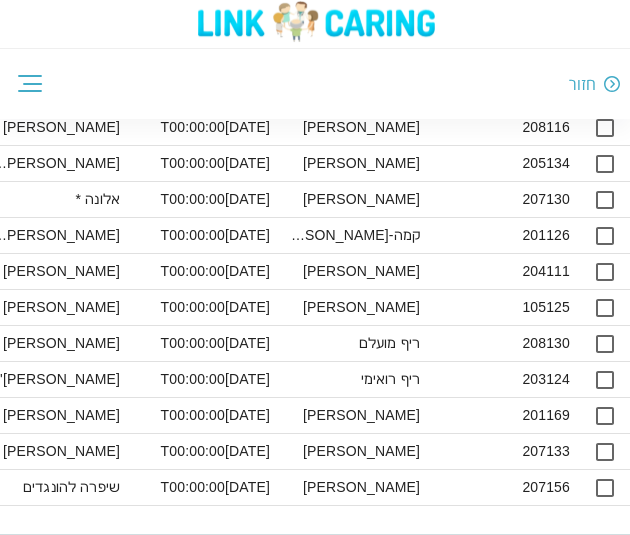 scroll, scrollTop: 1863, scrollLeft: 0, axis: vertical 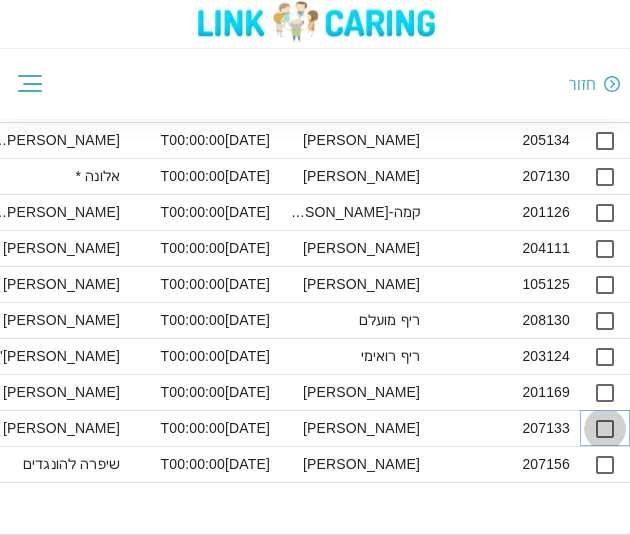 click at bounding box center (605, 429) 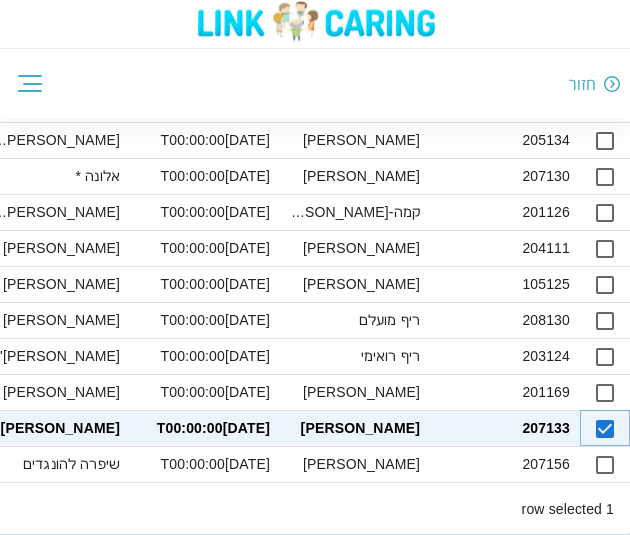 click at bounding box center [605, 429] 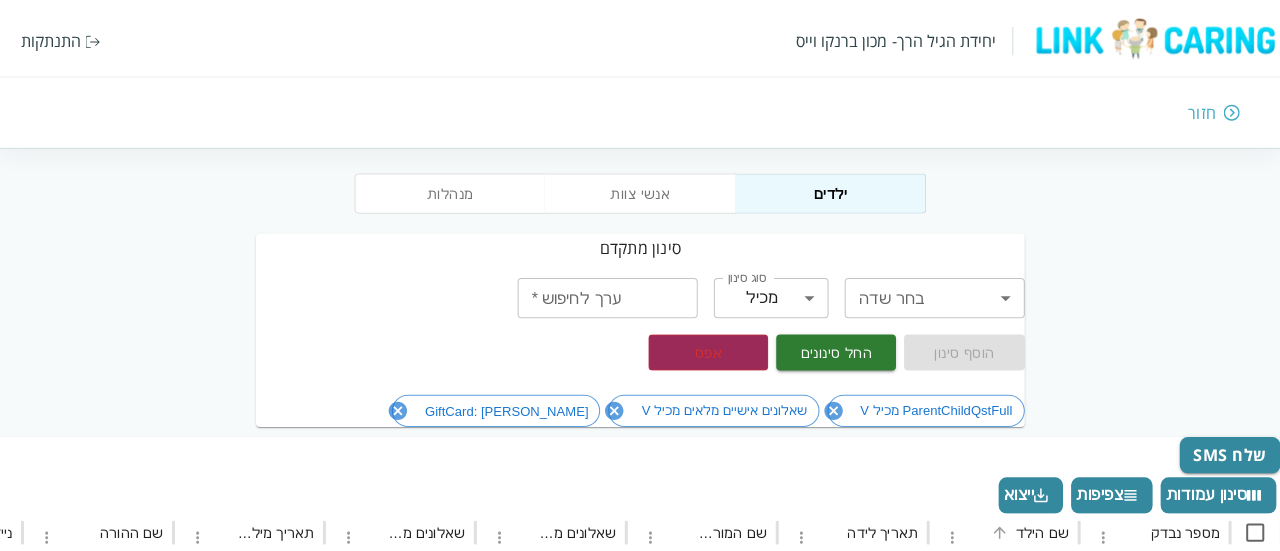 scroll, scrollTop: 0, scrollLeft: 0, axis: both 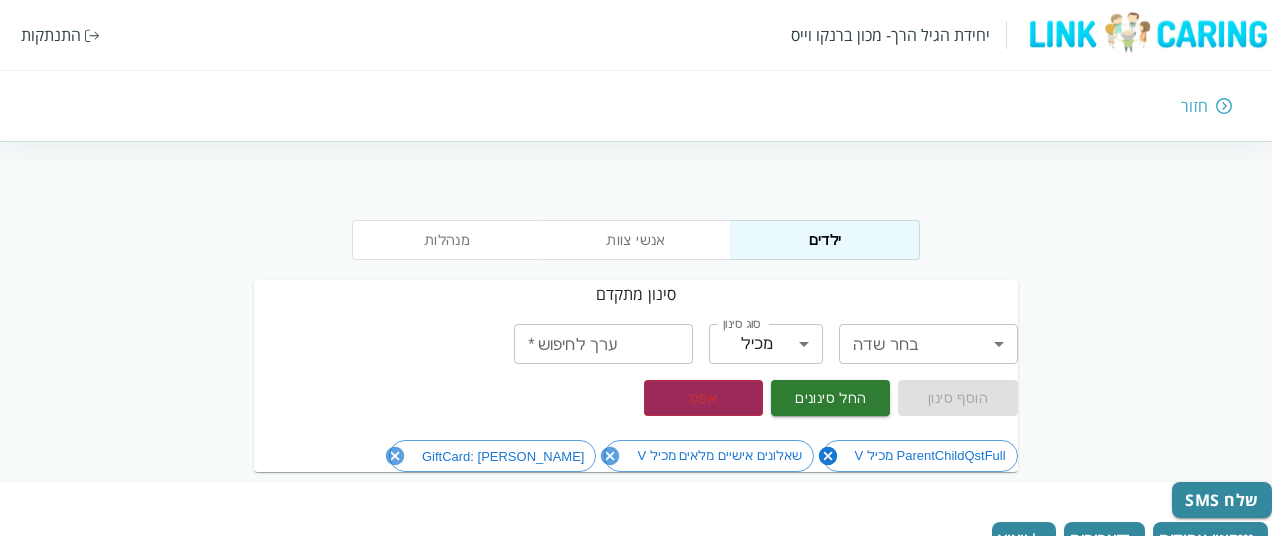 click 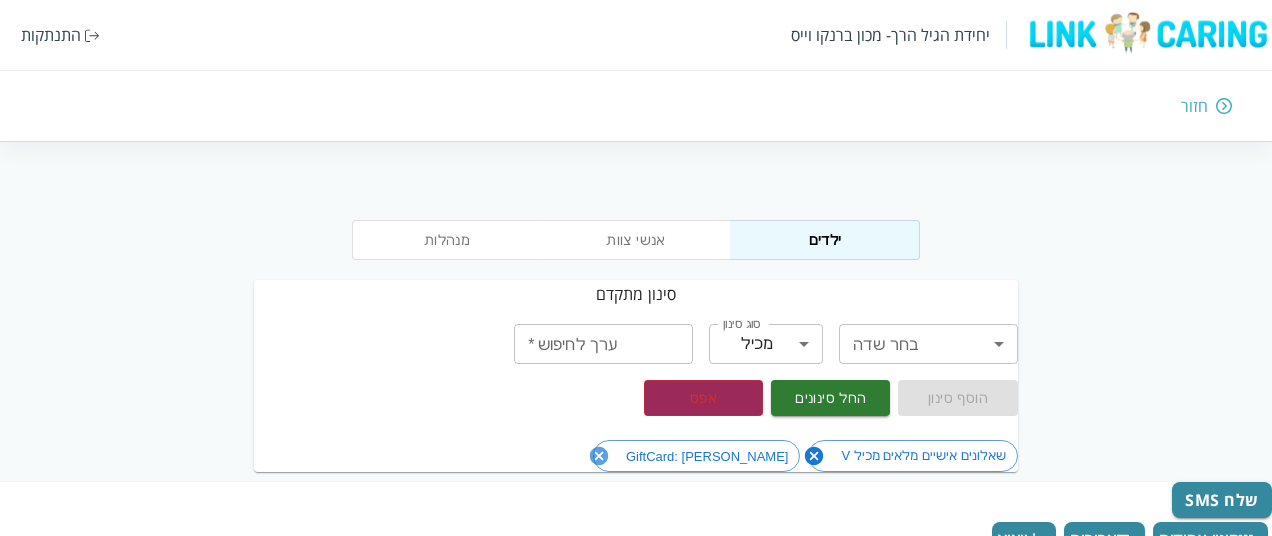 click 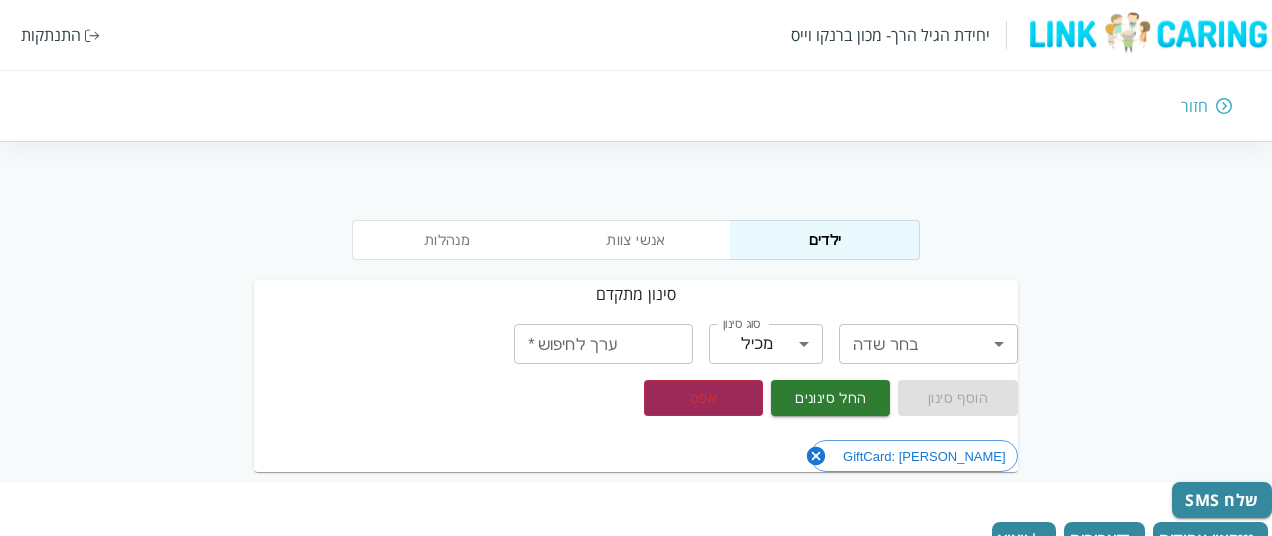 click on "GiftCard: [PERSON_NAME]" at bounding box center (635, 456) 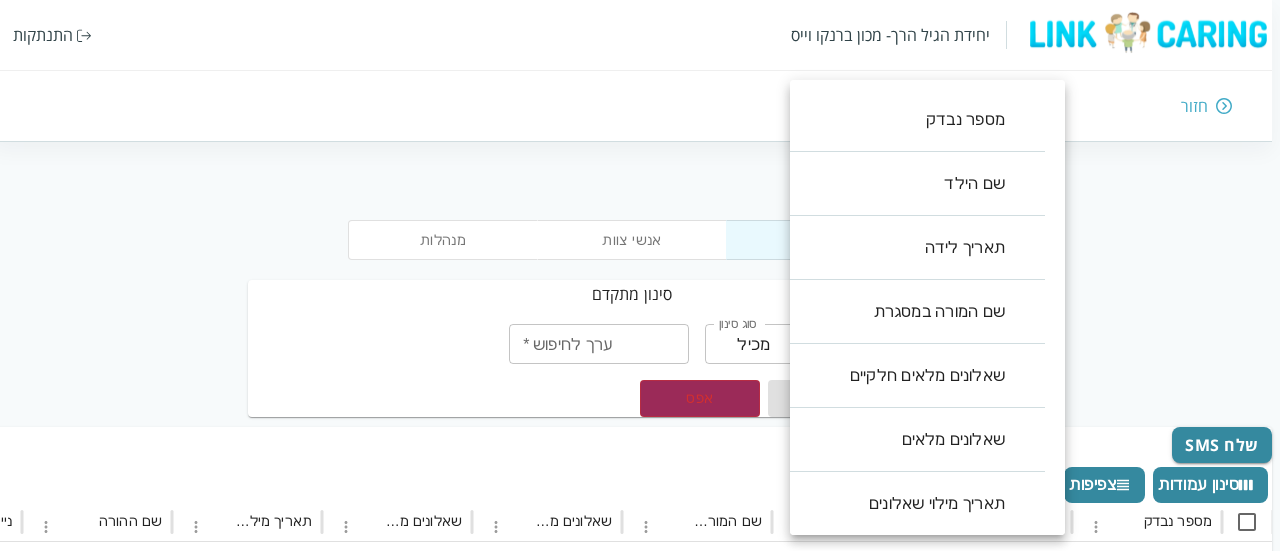 click on "יחידת הגיל הרך- מכון [PERSON_NAME] התנתקות חזור מנהלות אנשי צוות ילדים סינון מתקדם בחר שדה ​ בחר שדה סוג סינון מכיל contains סוג סינון ערך לחיפוש   * ערך לחיפוש   * הוסף סינון החל סינונים אפס שלח SMS   סינון עמודות  צפיפות ייצוא מספר נבדק שם הילד תאריך לידה שם המורה במסגרת שאלונים מלאים חלקיים שאלונים מלאים תאריך מילוי שאלונים שם ההורה נייד אימייל ההורה ParentChildQstFull שאלונים אישיים מלאים שאלונים מלאים חלקיים תאריך מילוי שאלונים GiftCard שם הכיתה שם המסגרת 207148 [PERSON_NAME]   [DATE]T00:00:00 [PERSON_NAME] [PERSON_NAME] 0523021289 V V [DATE]T19:14:58.683 פעוטות בוגרים [PERSON_NAME] 5 נאות השקמה 203160 [PERSON_NAME] V" at bounding box center [636, 1240] 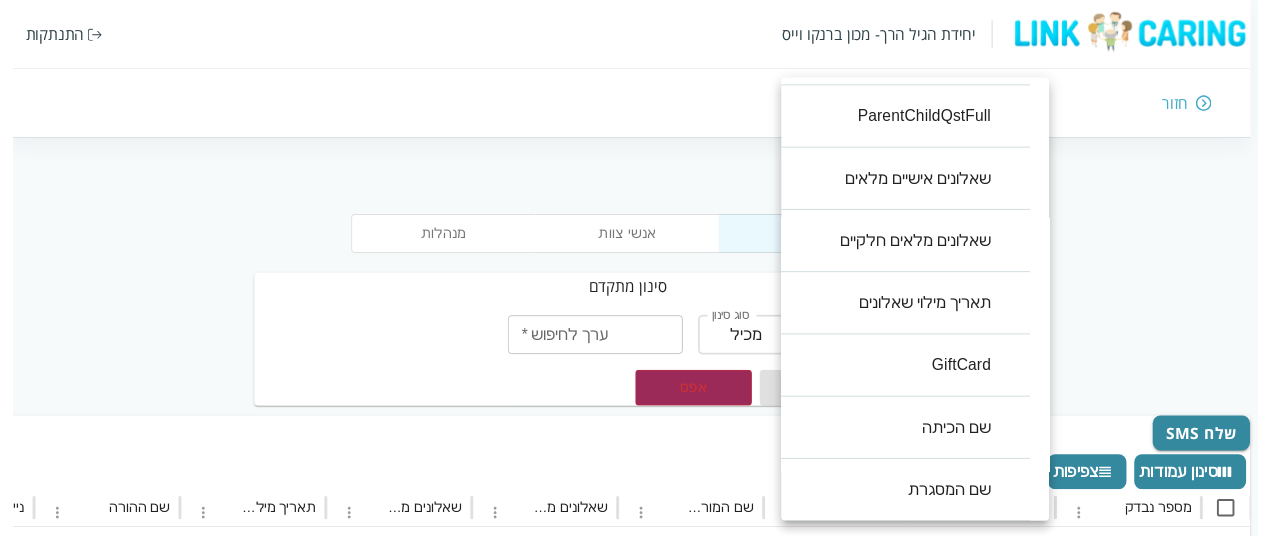 scroll, scrollTop: 438, scrollLeft: 0, axis: vertical 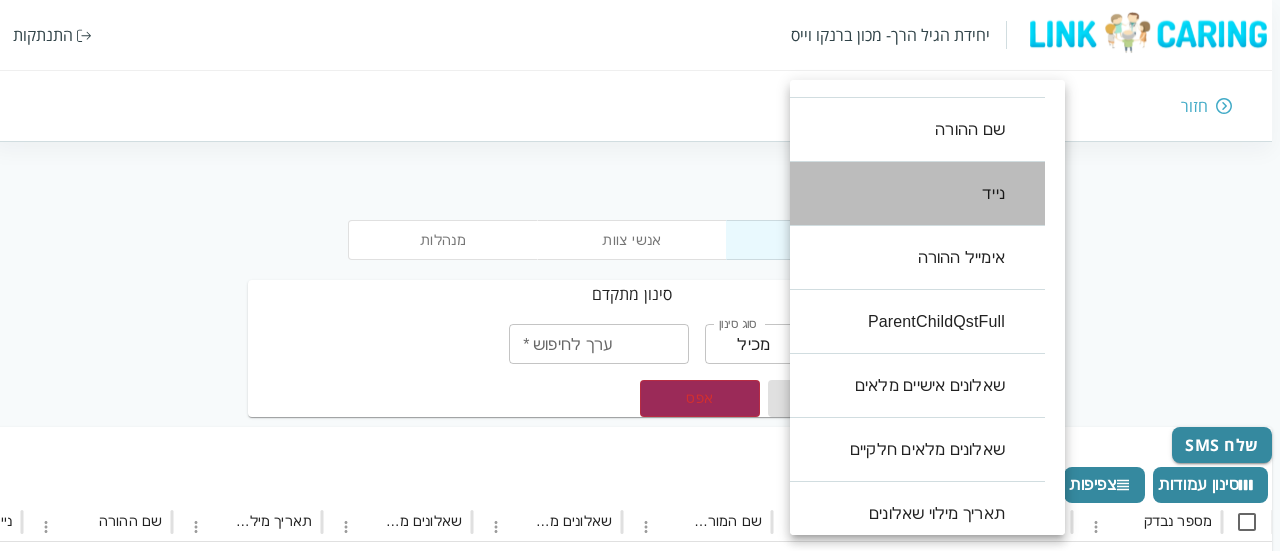 click on "נייד" at bounding box center [907, 194] 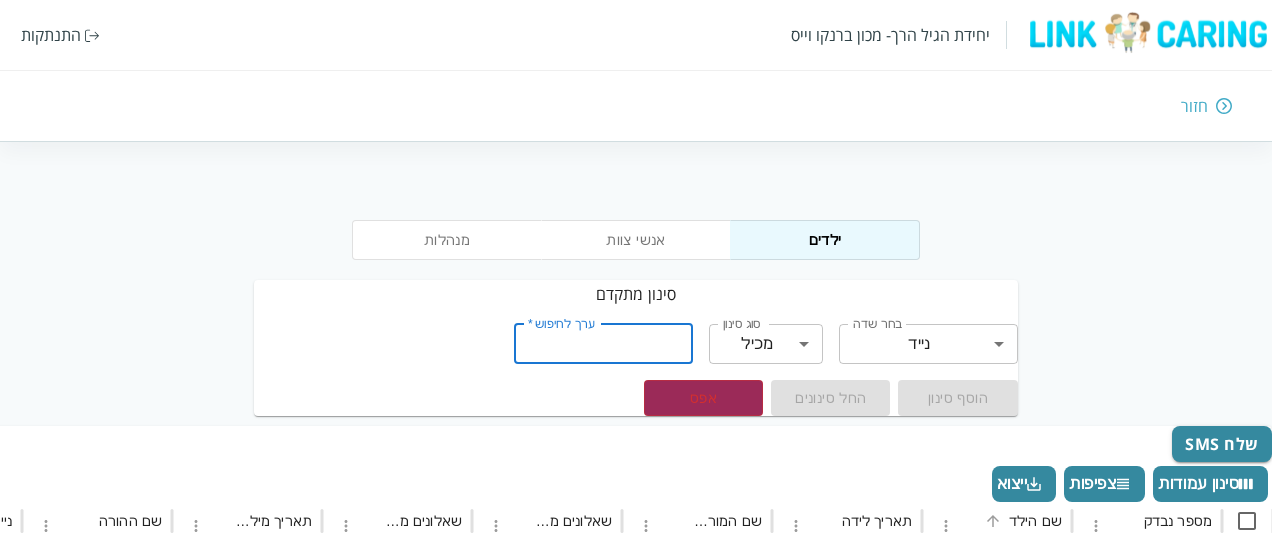 click on "ערך לחיפוש   *" at bounding box center [603, 344] 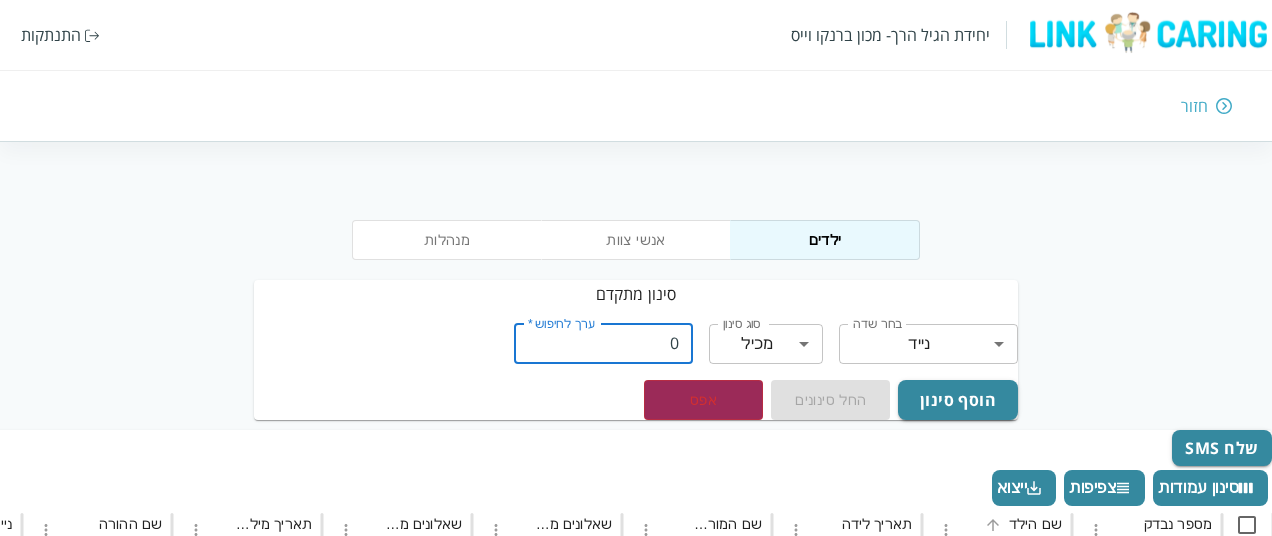 paste on "528227838" 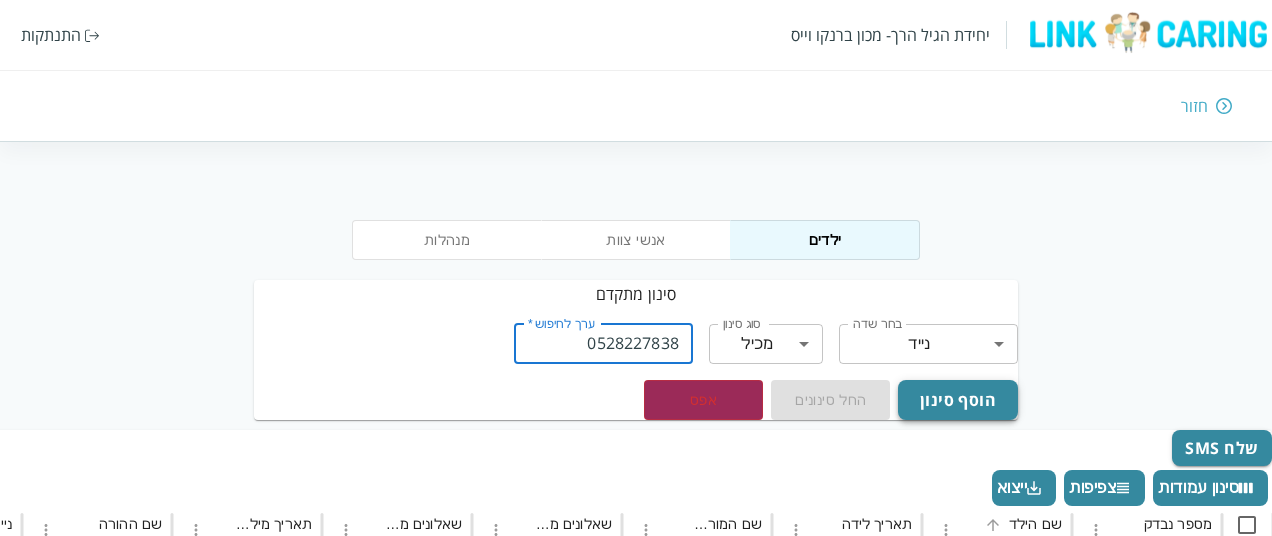 type on "0528227838" 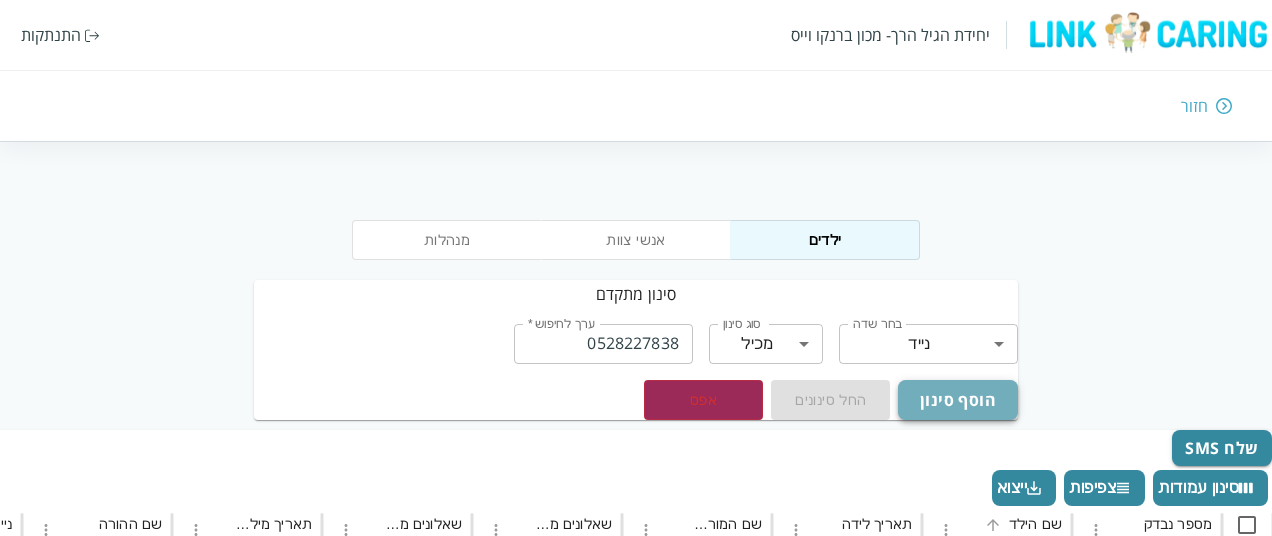 click on "הוסף סינון" at bounding box center [957, 400] 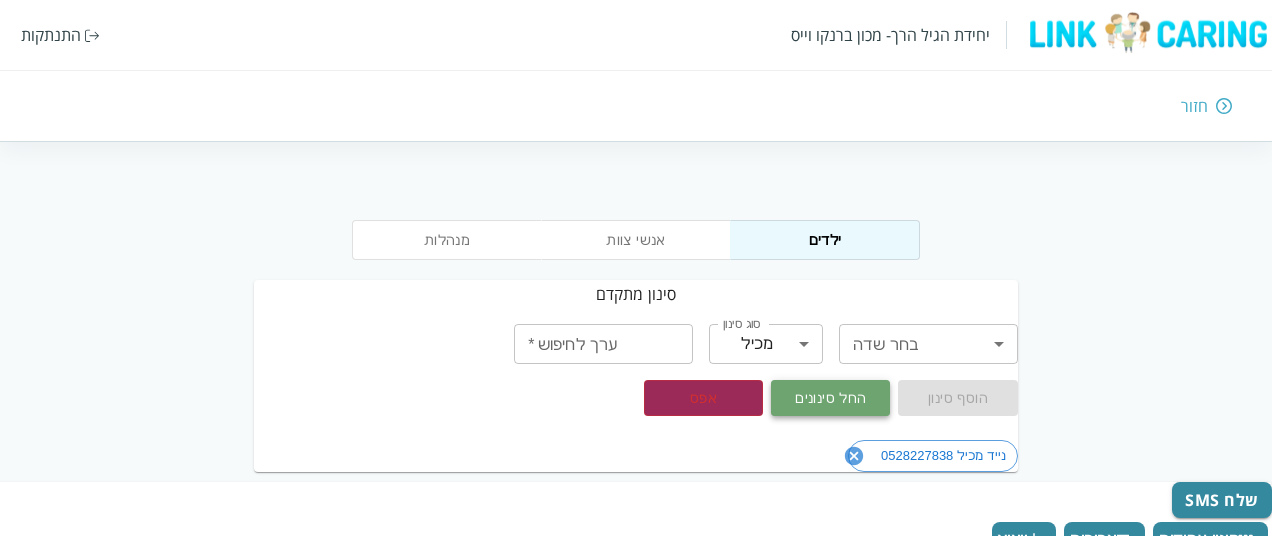 click on "החל סינונים" at bounding box center (830, 398) 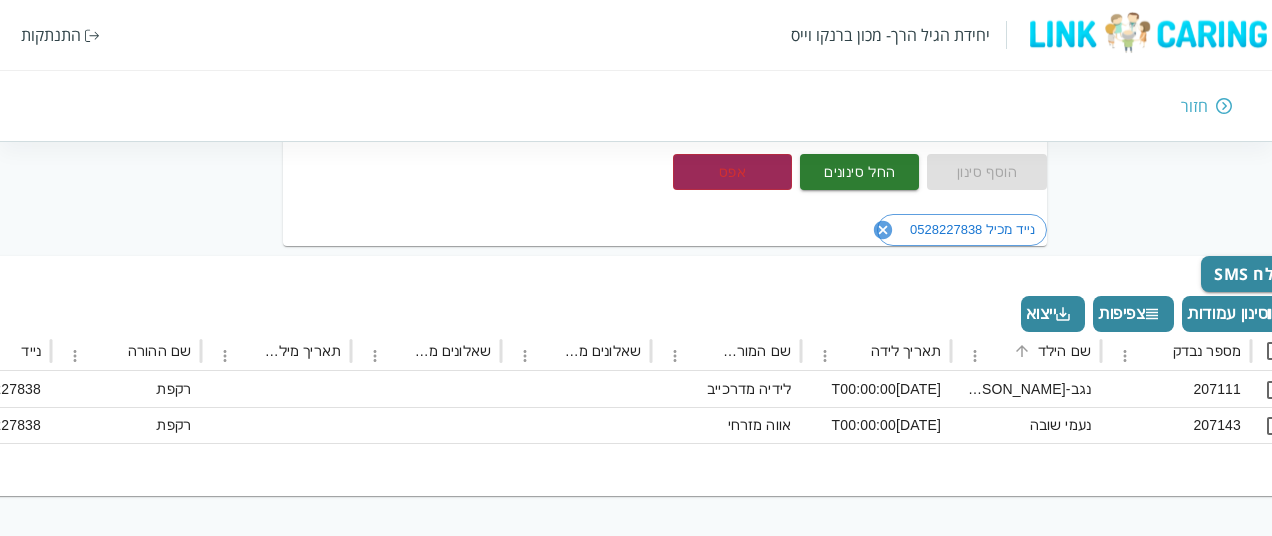 scroll, scrollTop: 226, scrollLeft: 0, axis: vertical 